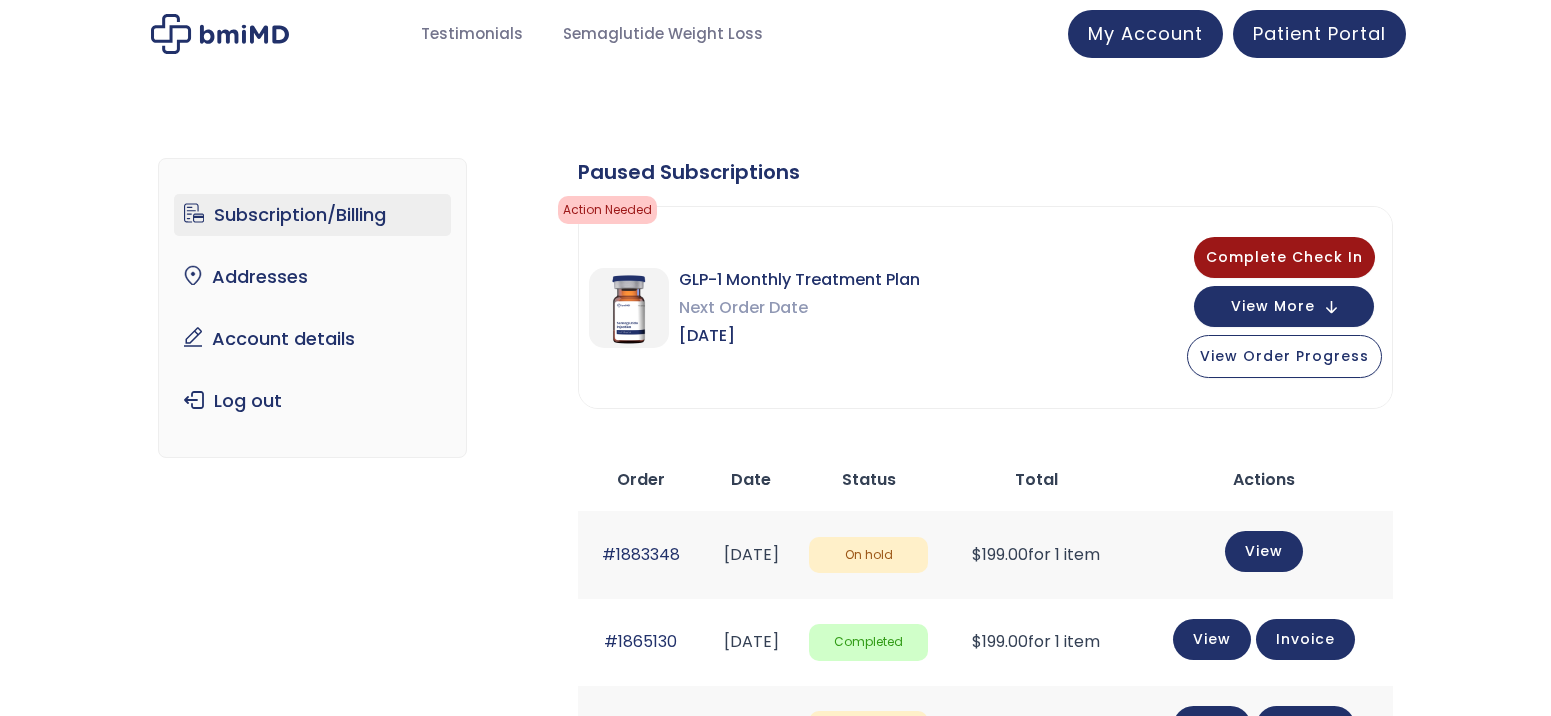 scroll, scrollTop: 0, scrollLeft: 0, axis: both 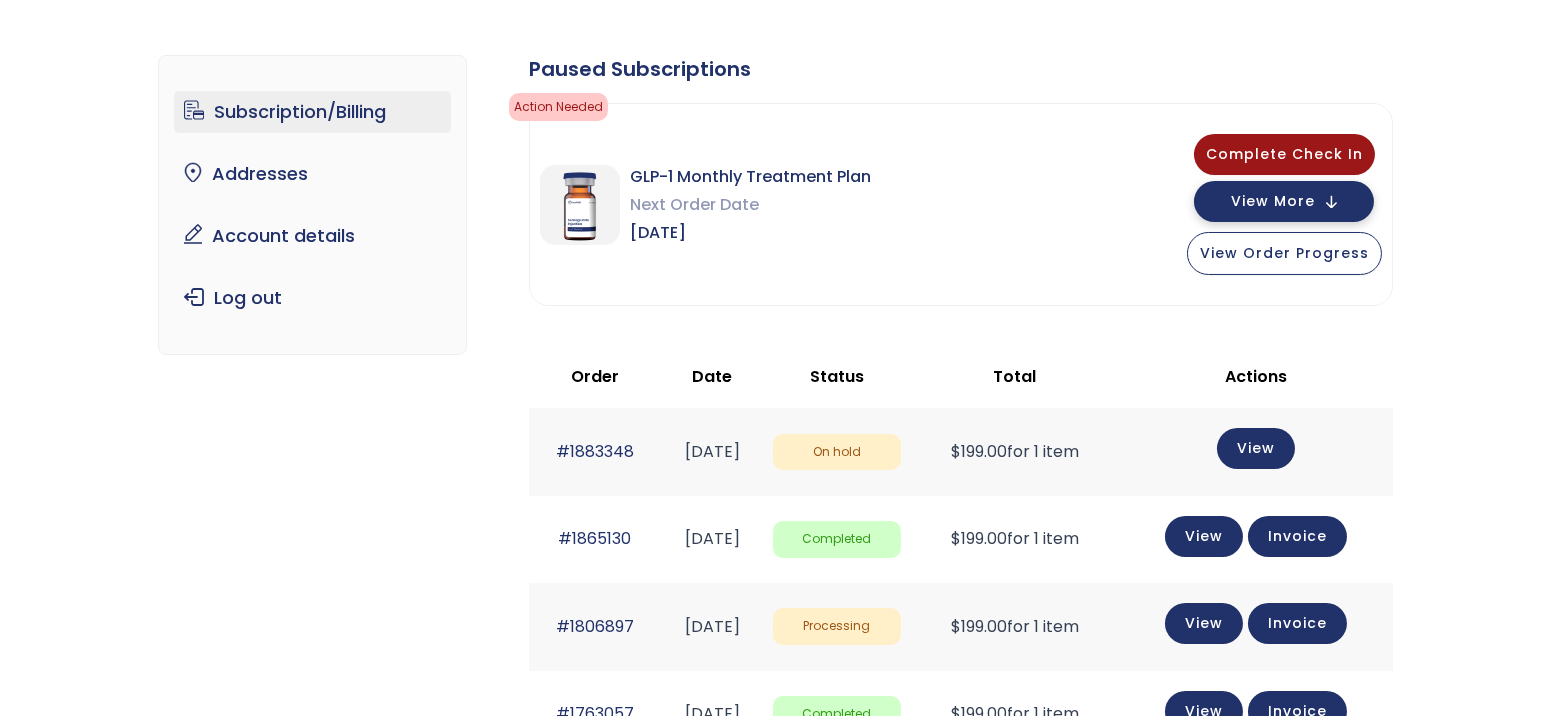 click on "View More" at bounding box center [1273, 201] 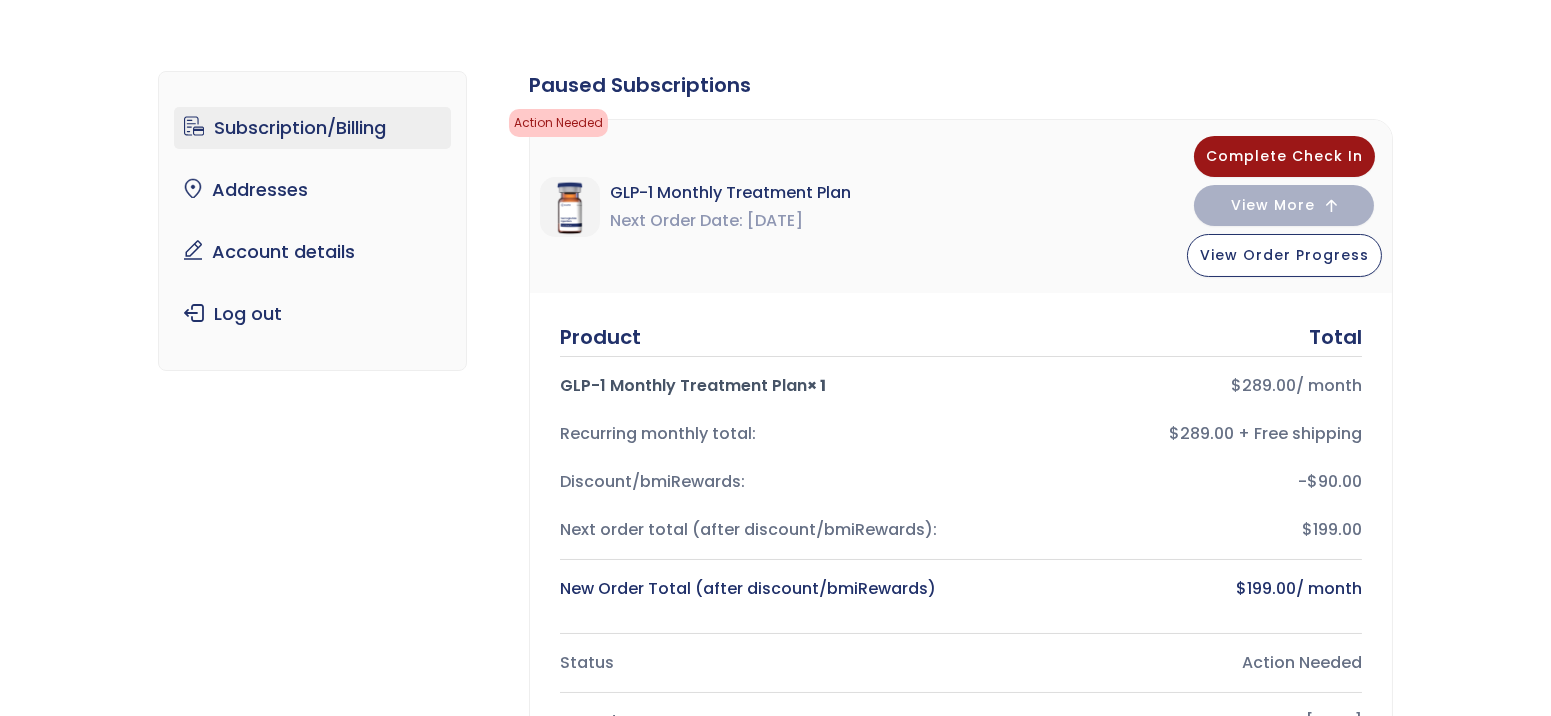 scroll, scrollTop: 0, scrollLeft: 0, axis: both 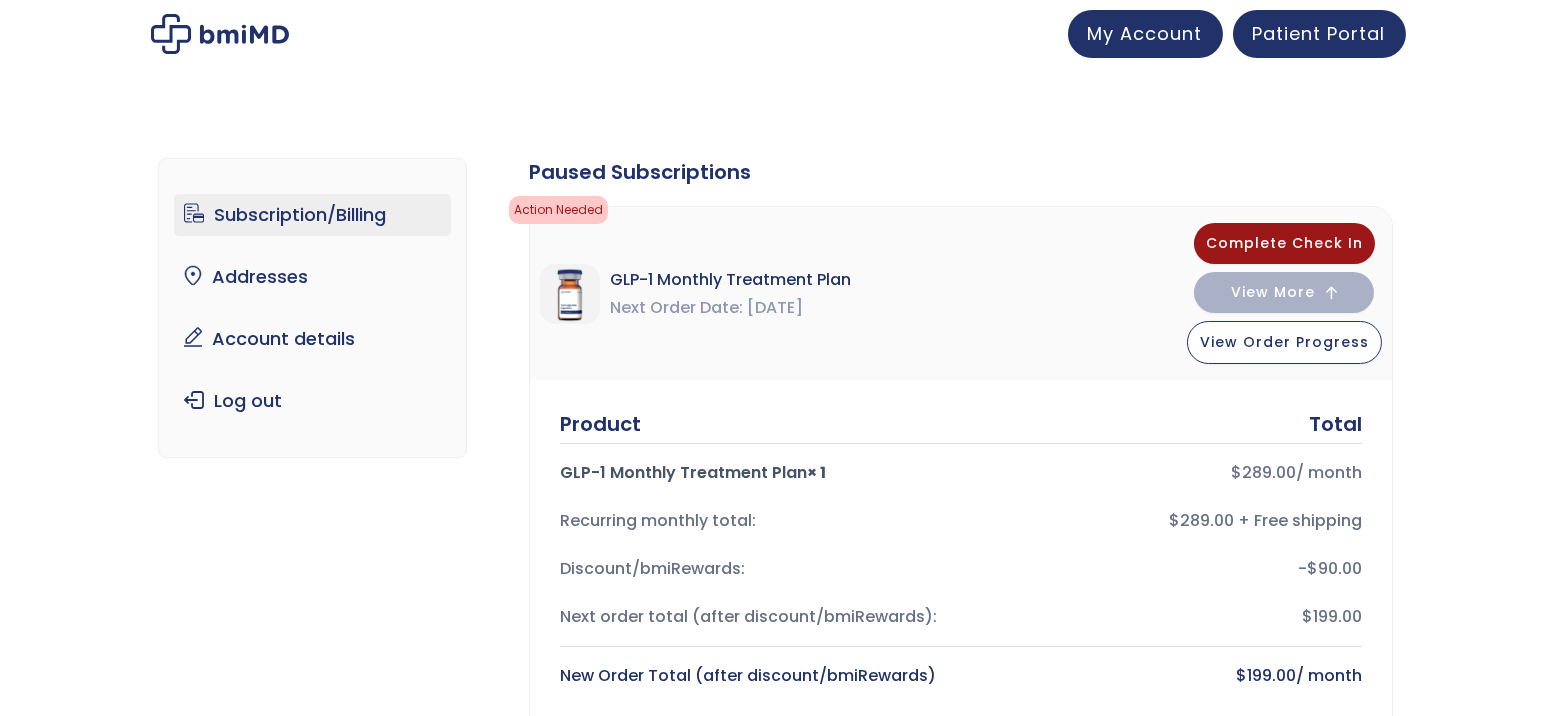 click on "Subscription/Billing" at bounding box center (312, 215) 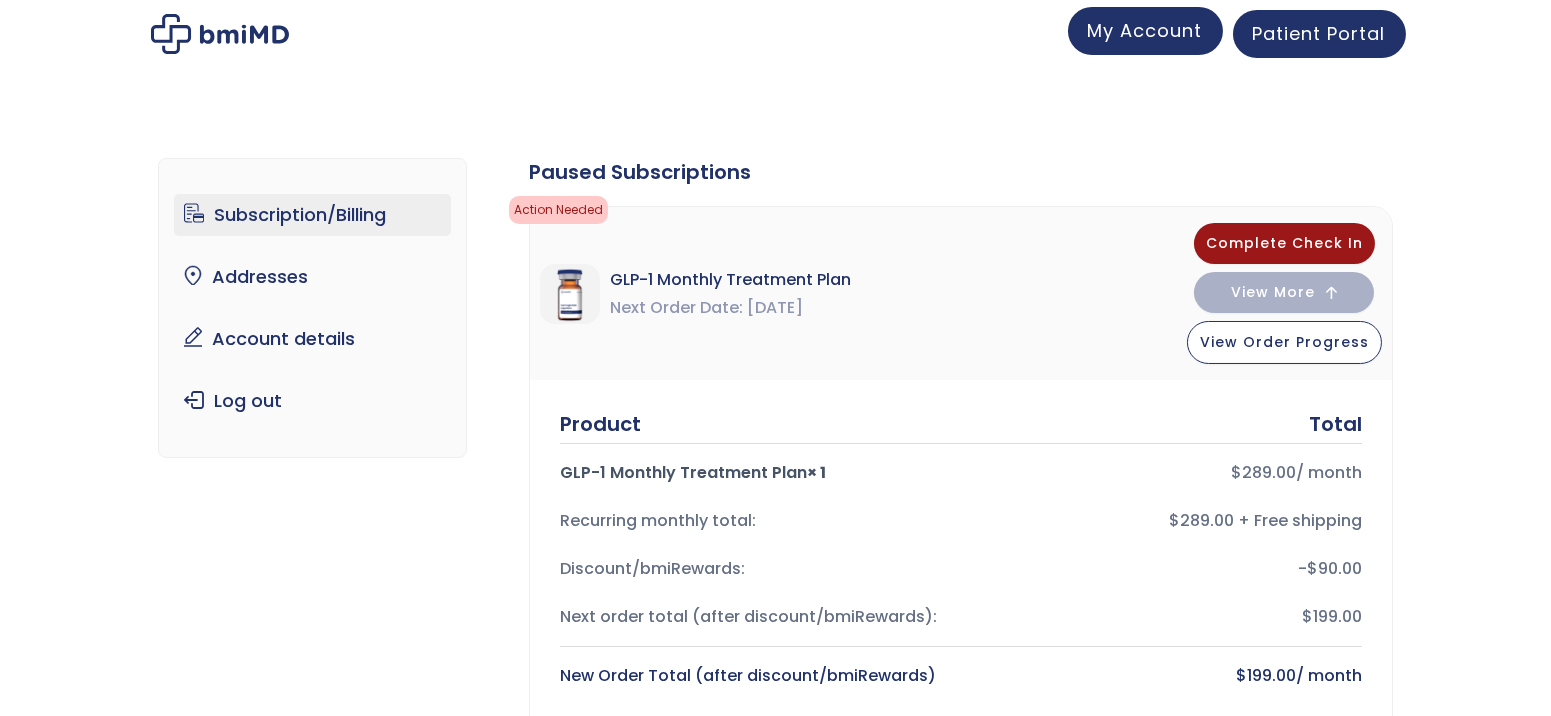 click on "My Account" at bounding box center [1145, 30] 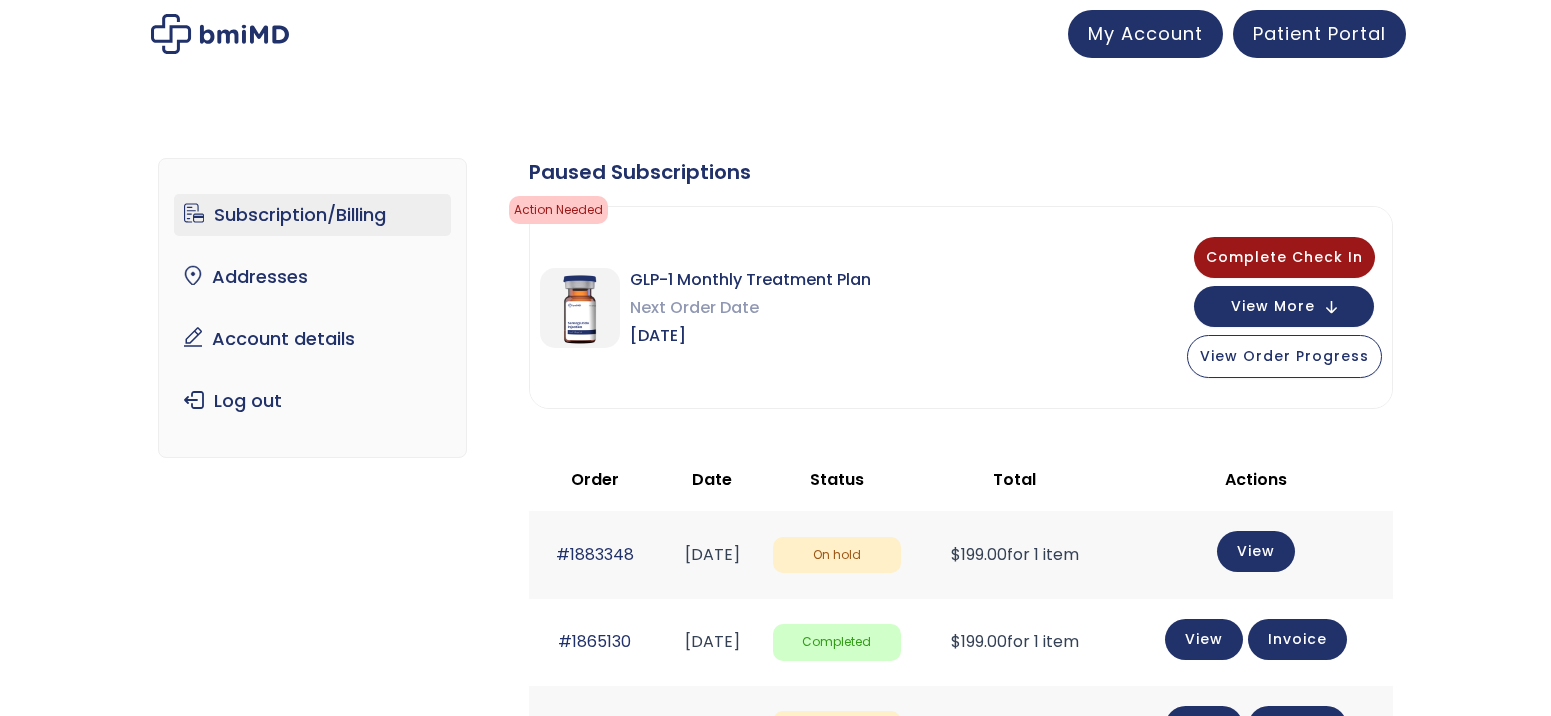 scroll, scrollTop: 0, scrollLeft: 0, axis: both 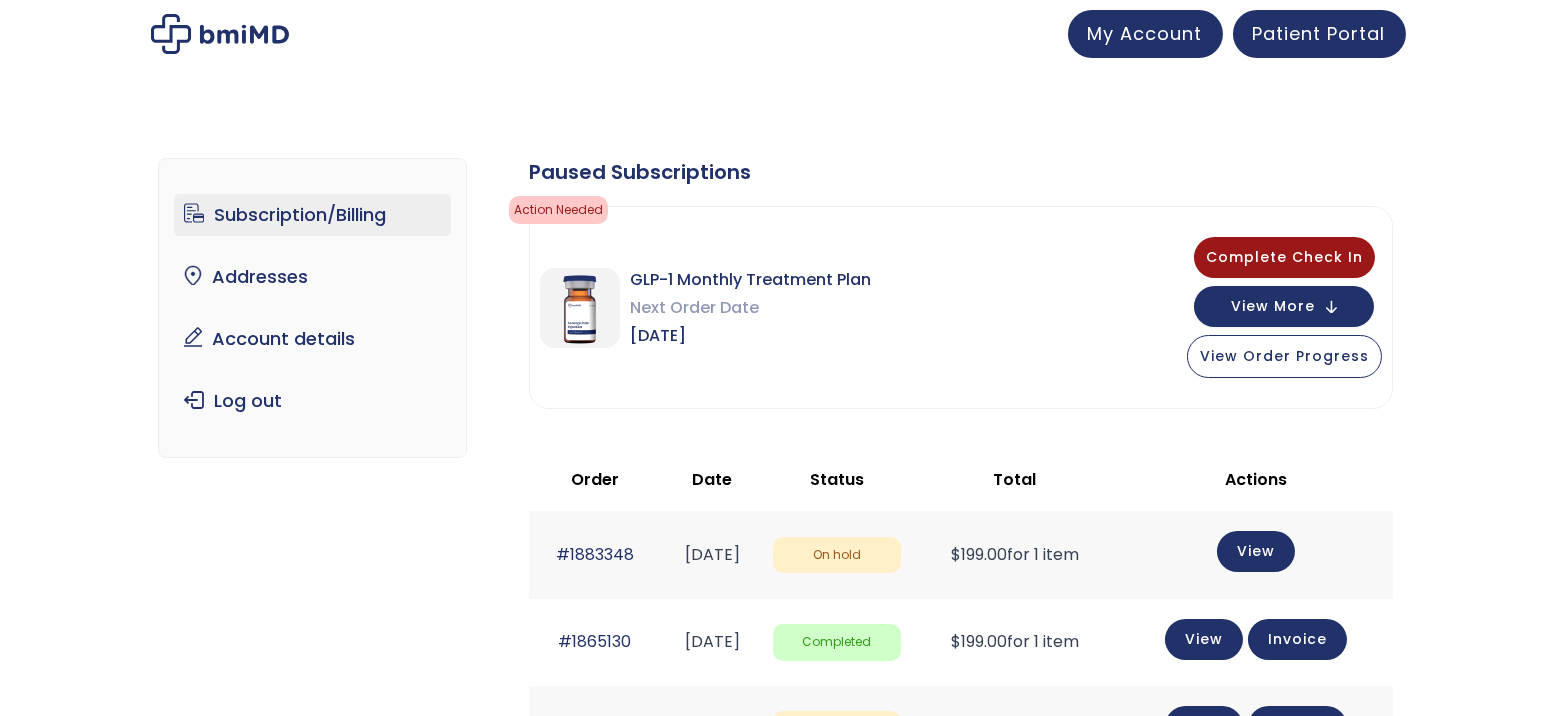 click on "GLP-1 Monthly Treatment Plan
Next Order Date
Aug 20, 2025
Complete Check In
View More
View Order Progress" at bounding box center (961, 307) 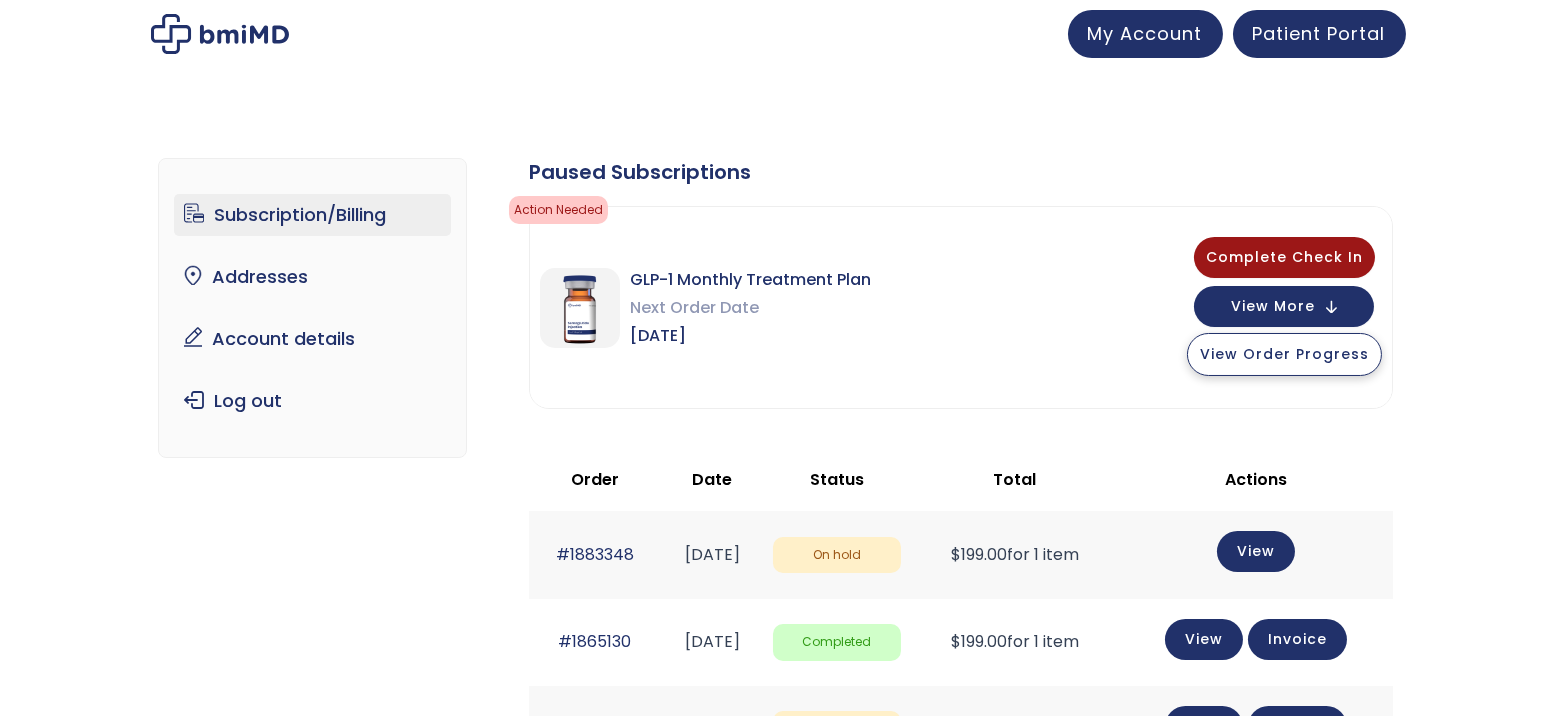 click on "View Order Progress" at bounding box center [1284, 354] 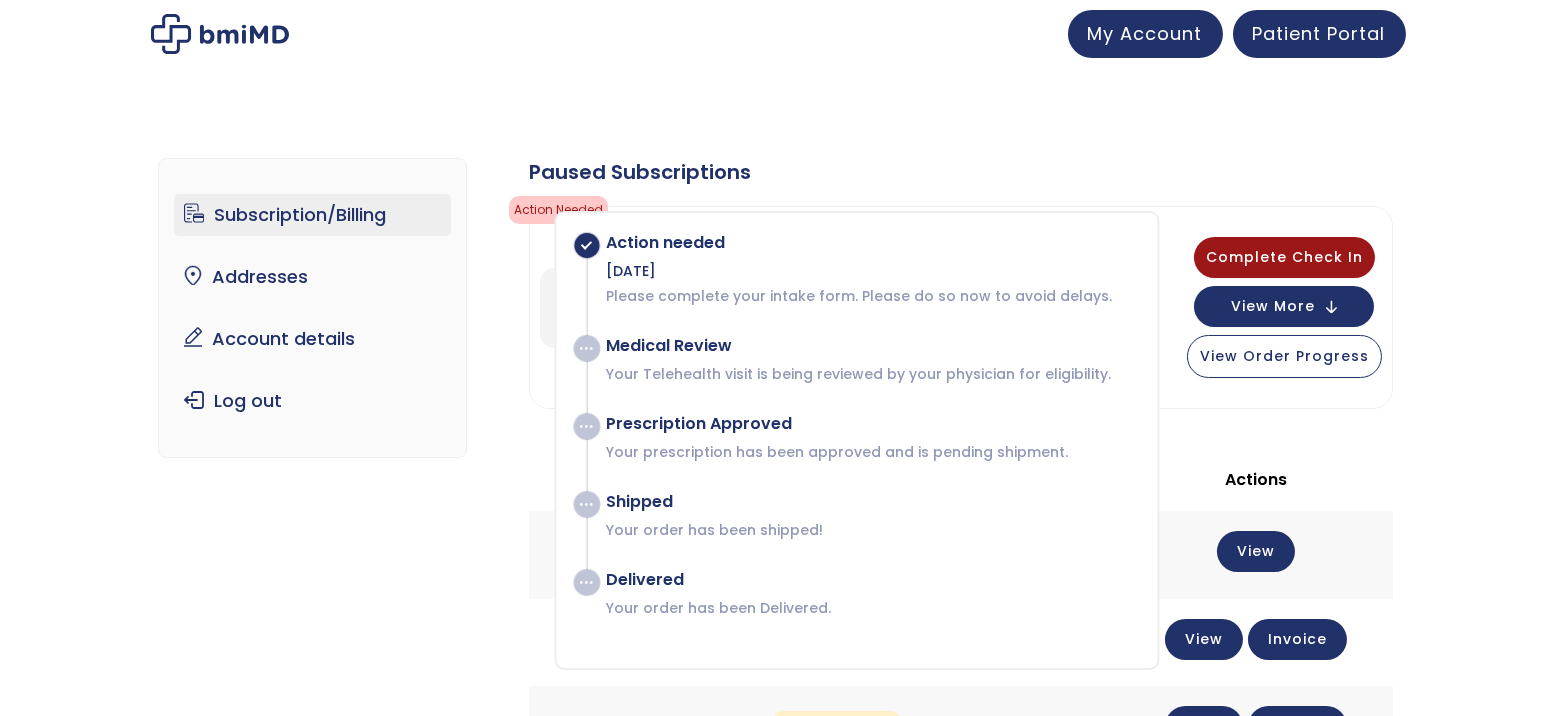 click on "Subscription/Billing
bmiRewards
Addresses
Account details
Submit a Review
Log out
Subscription/Billing
Action Needed
Fill out the form
Start Refill Form ?
×
The following subscriptions need to update their payment methods:
Paused Subscriptions
Action Needed
Please complete your intake form. Please do so now to avoid delays.
Action needed
Shipped $ -" at bounding box center [775, 787] 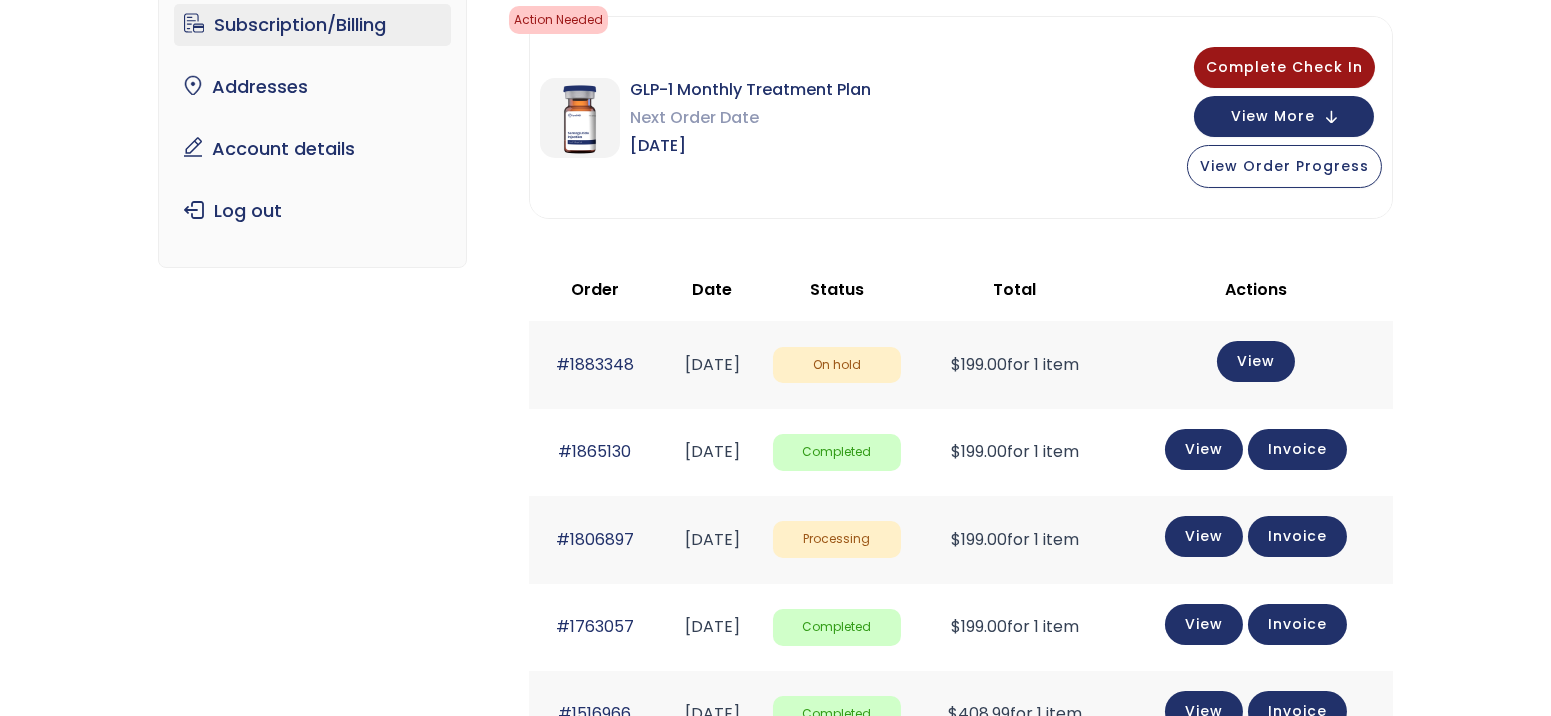 scroll, scrollTop: 130, scrollLeft: 0, axis: vertical 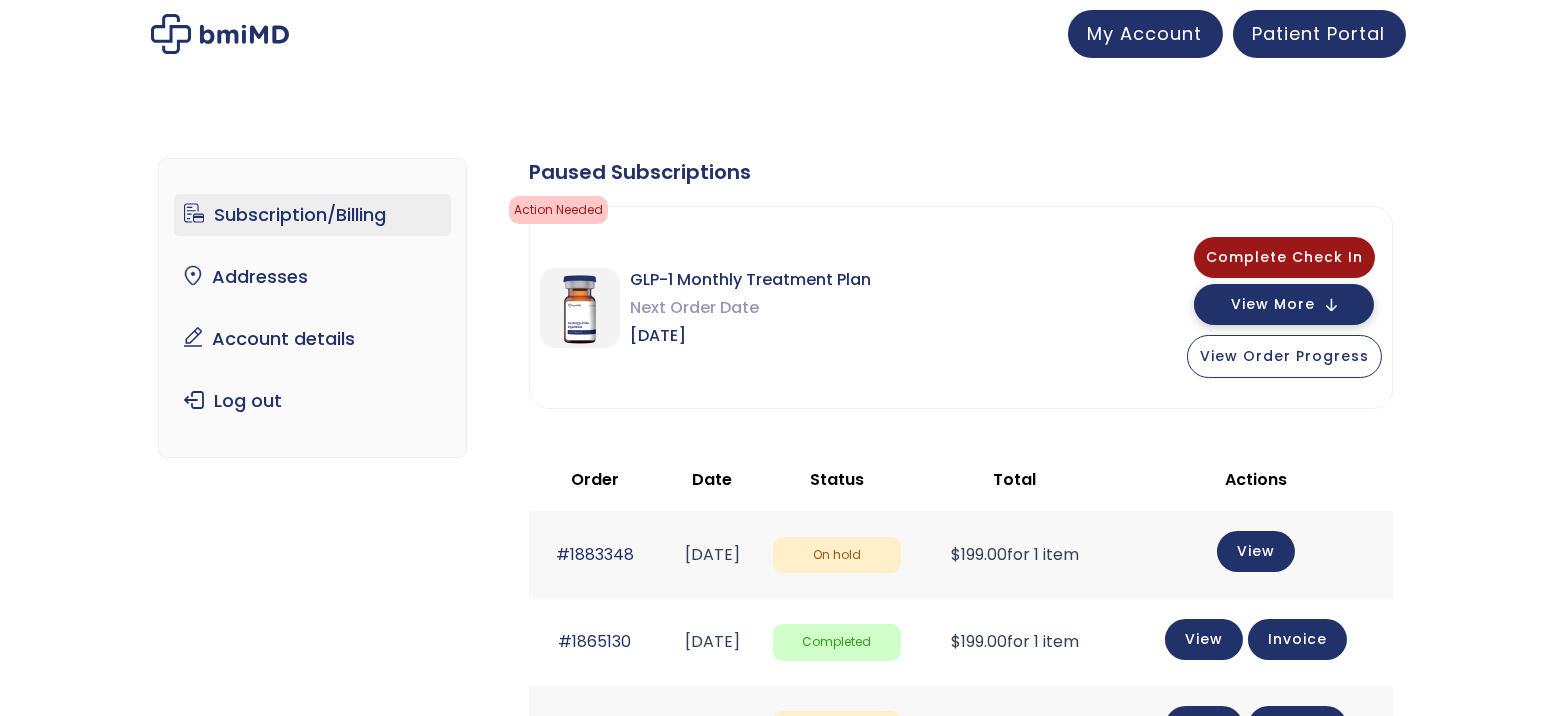 click on "View More" at bounding box center [1273, 304] 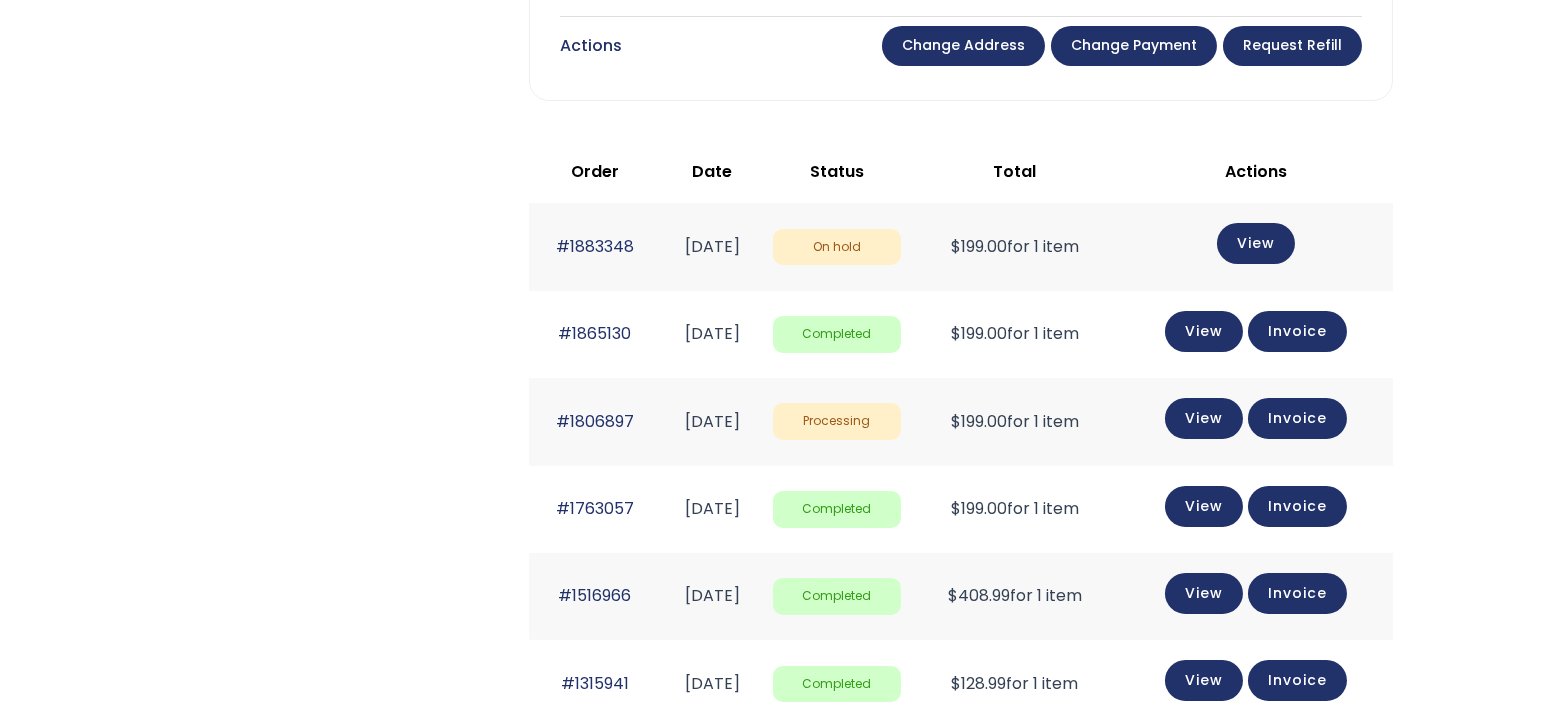 scroll, scrollTop: 1015, scrollLeft: 0, axis: vertical 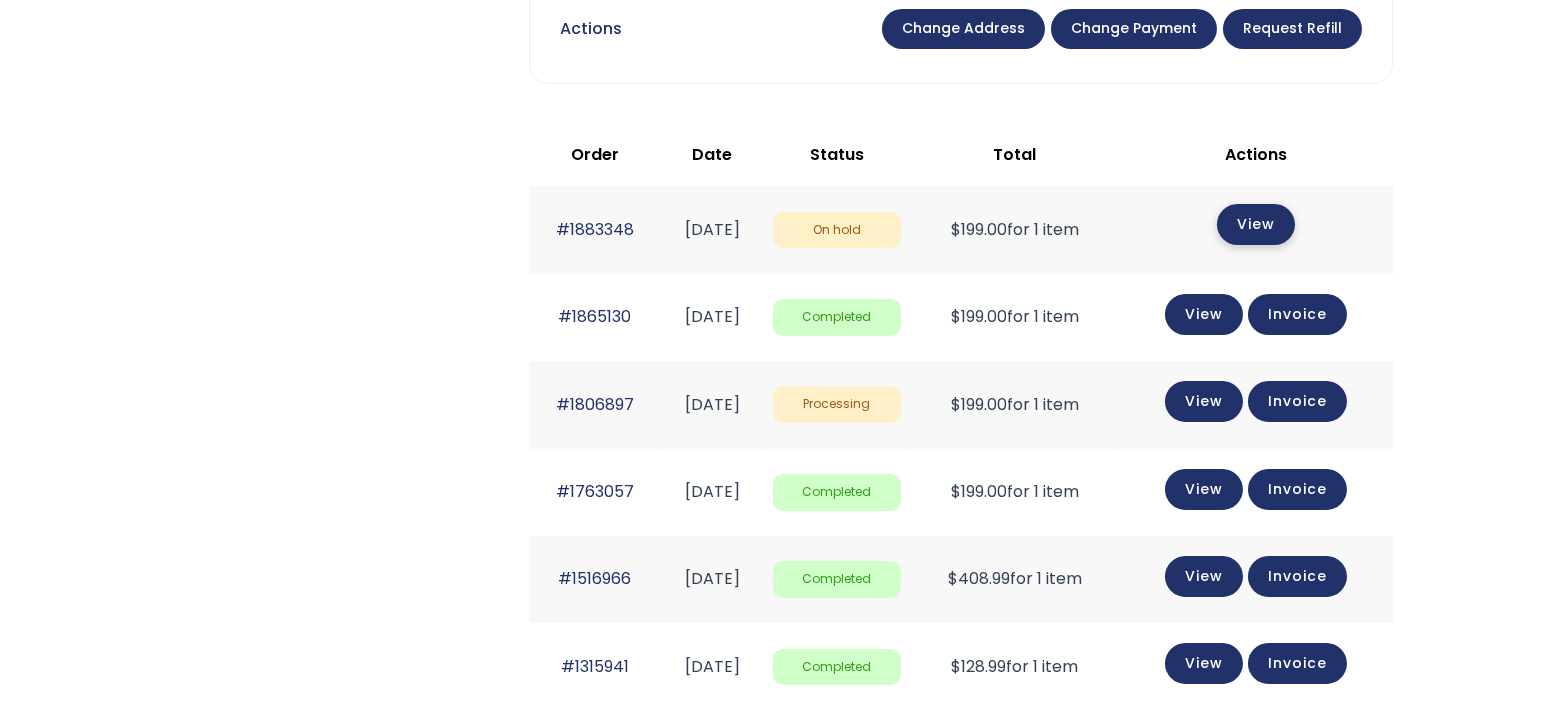 click on "View" 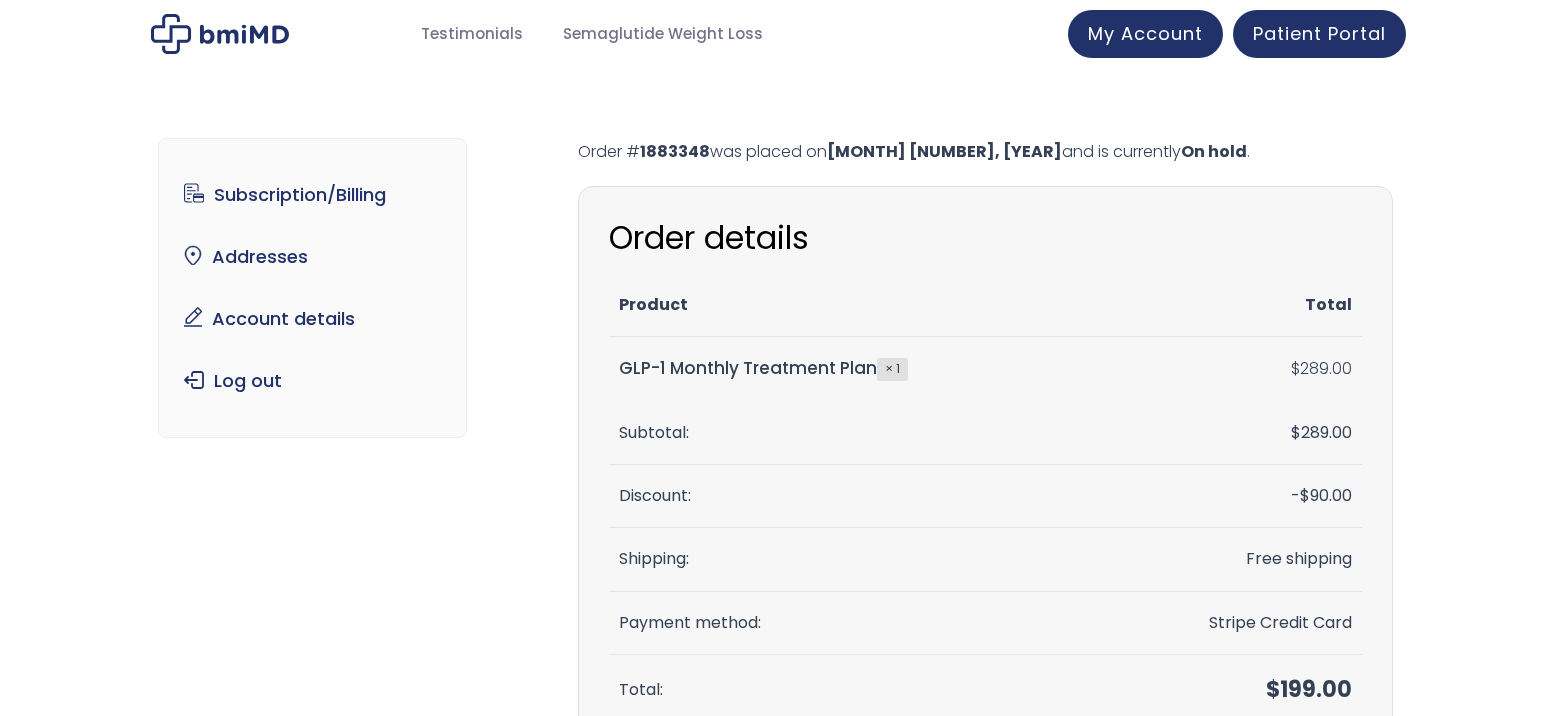 scroll, scrollTop: 0, scrollLeft: 0, axis: both 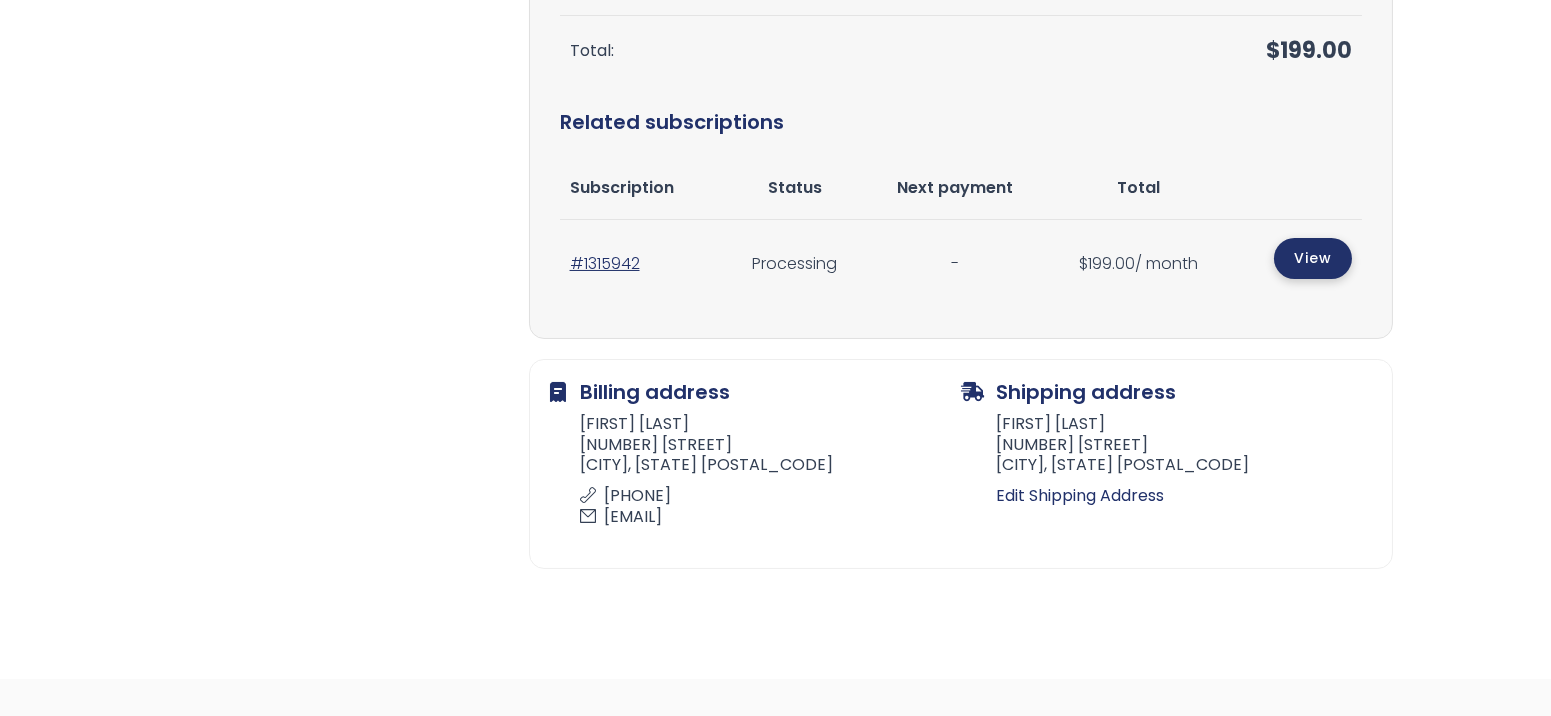 click on "View" at bounding box center (1313, 258) 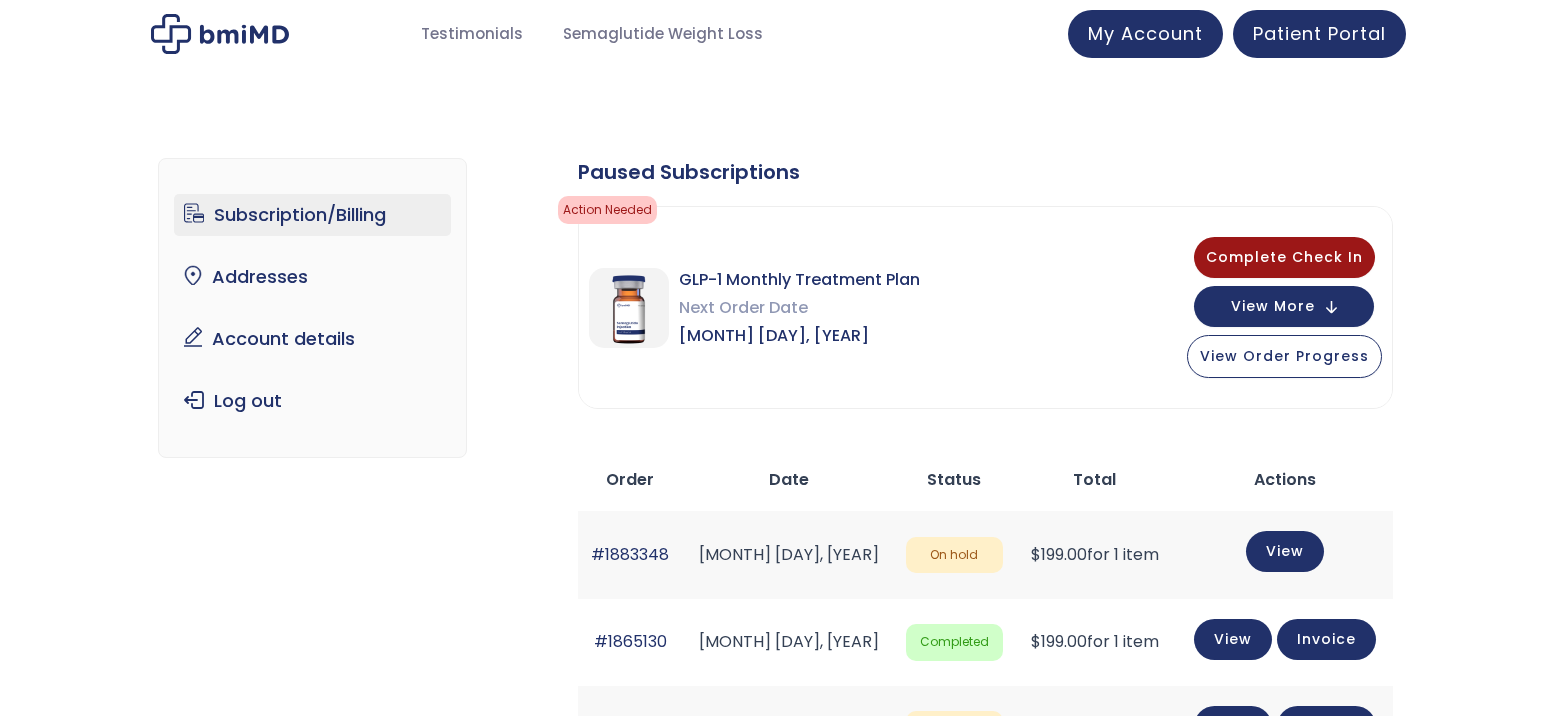 scroll, scrollTop: 0, scrollLeft: 0, axis: both 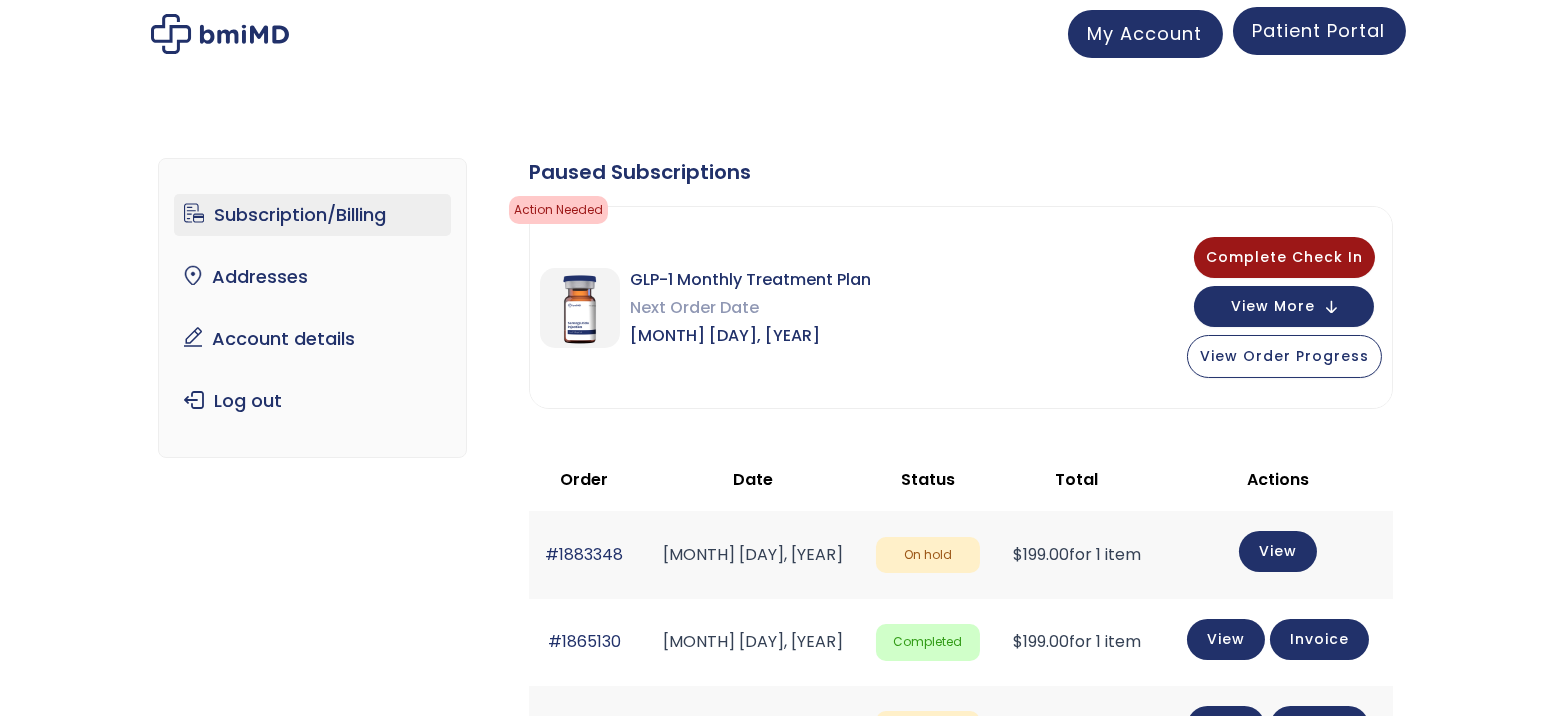 click on "Patient Portal" at bounding box center [1319, 30] 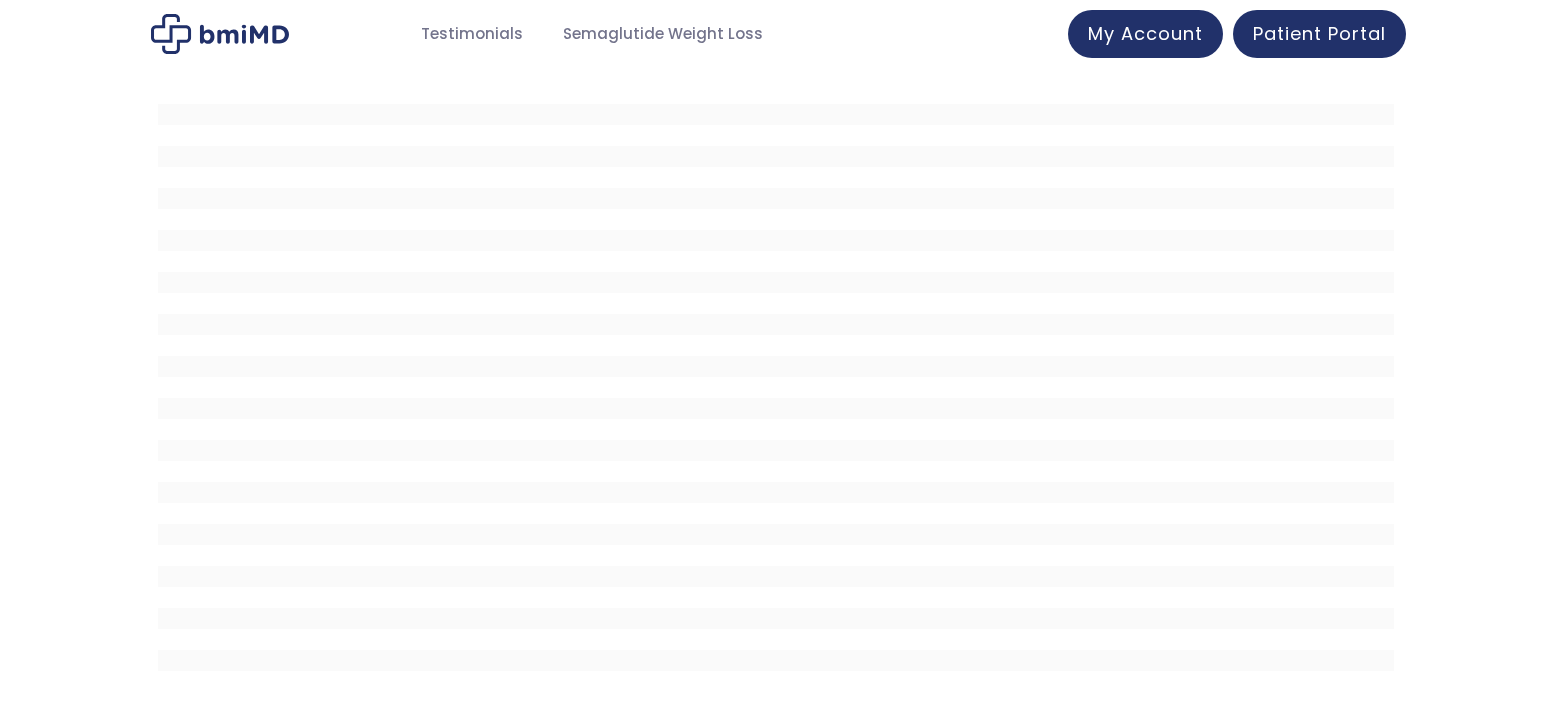 scroll, scrollTop: 0, scrollLeft: 0, axis: both 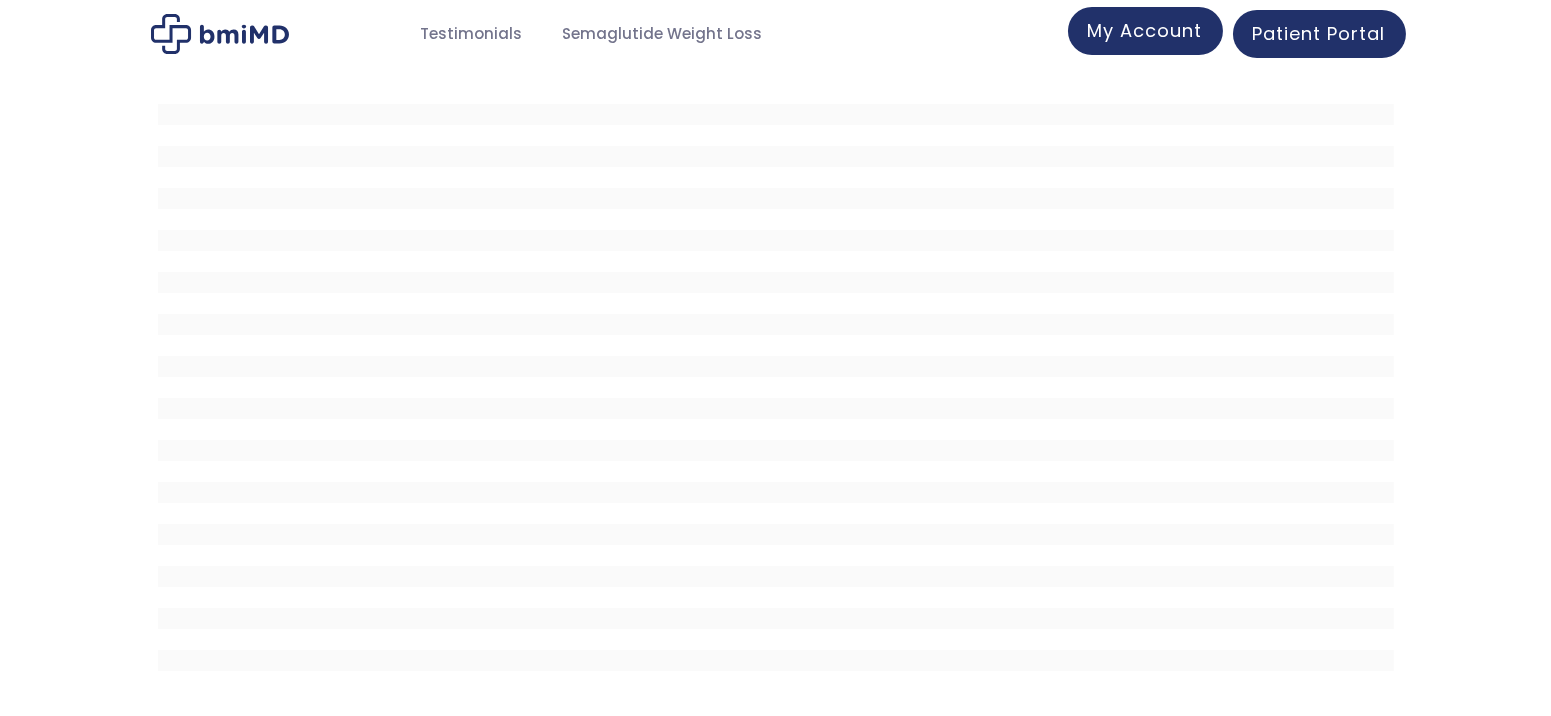 click on "My Account" at bounding box center (1145, 30) 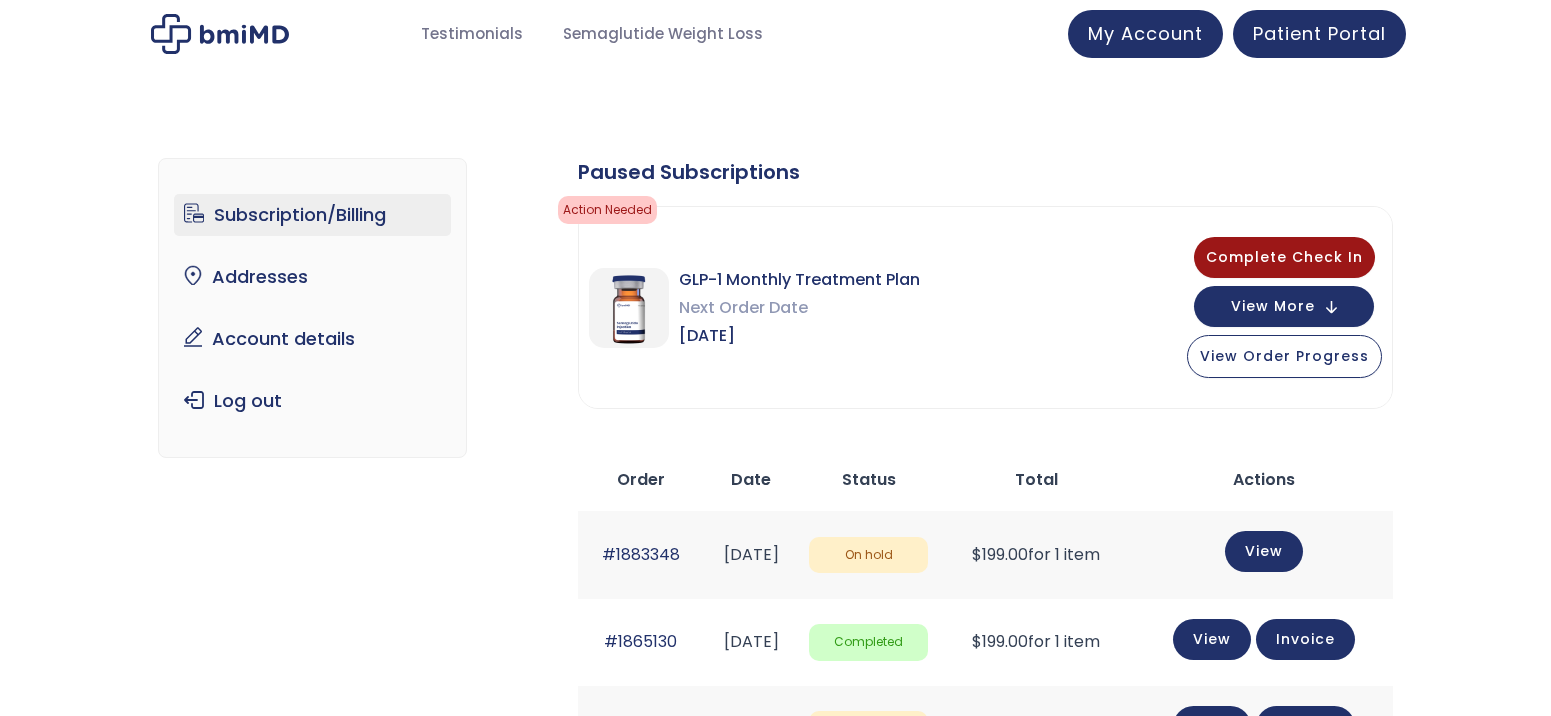 scroll, scrollTop: 0, scrollLeft: 0, axis: both 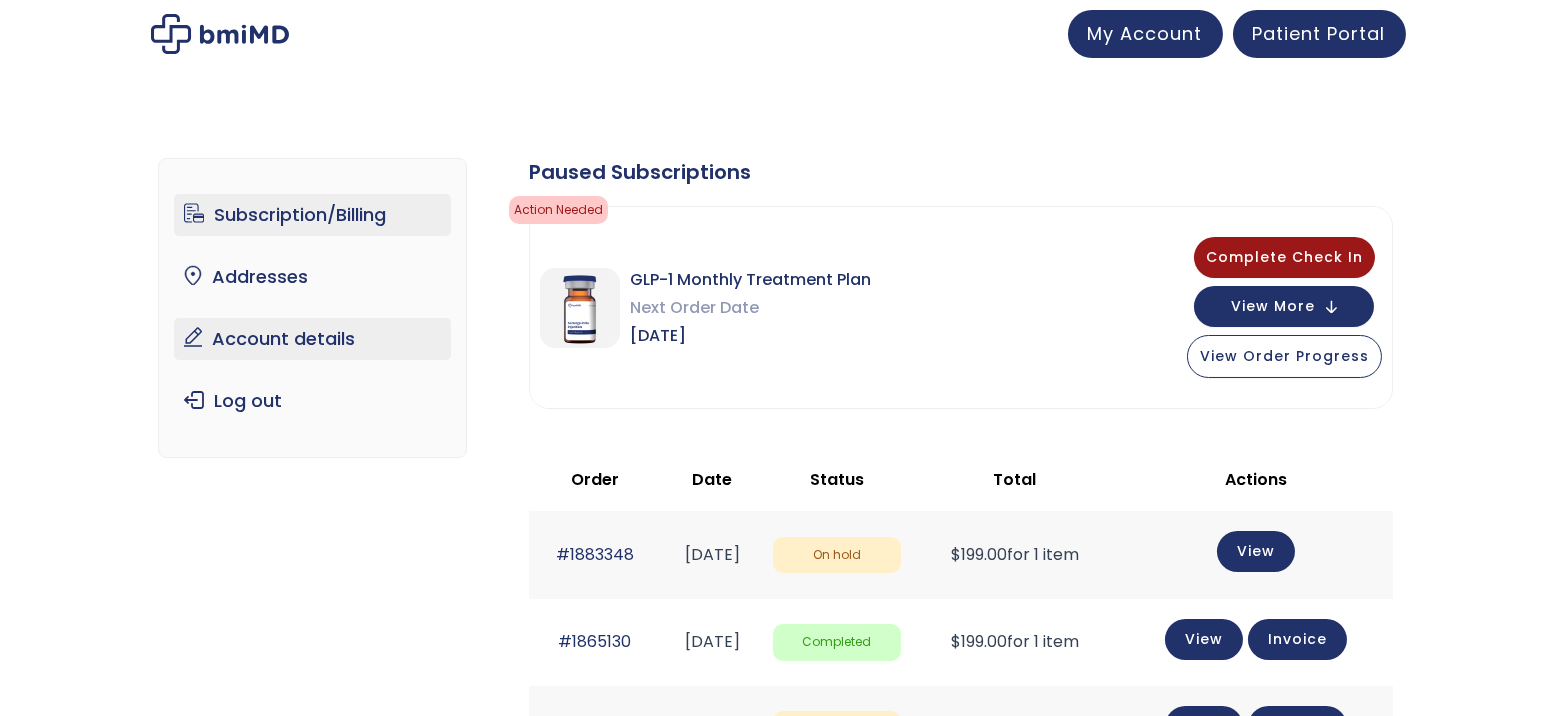 click on "Account details" at bounding box center [312, 339] 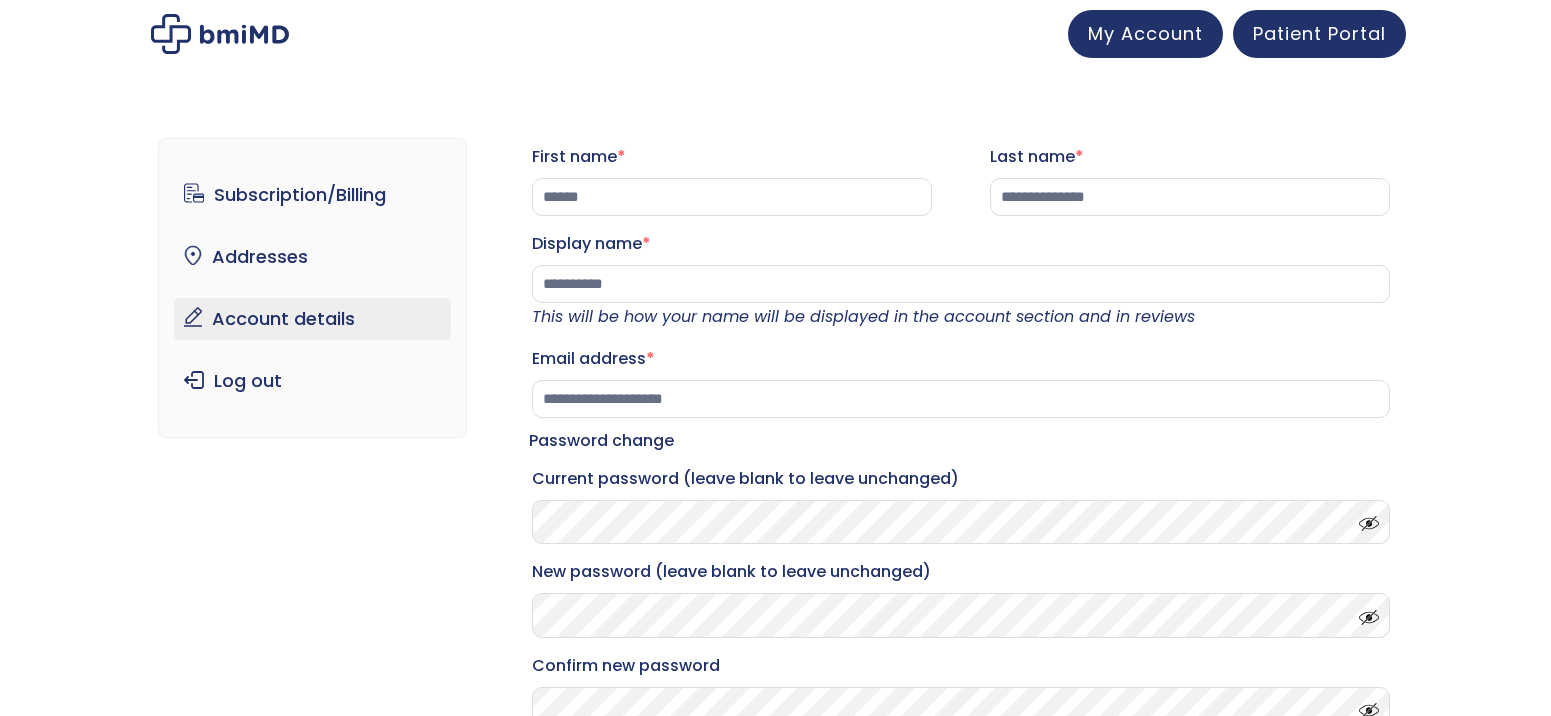 scroll, scrollTop: 0, scrollLeft: 0, axis: both 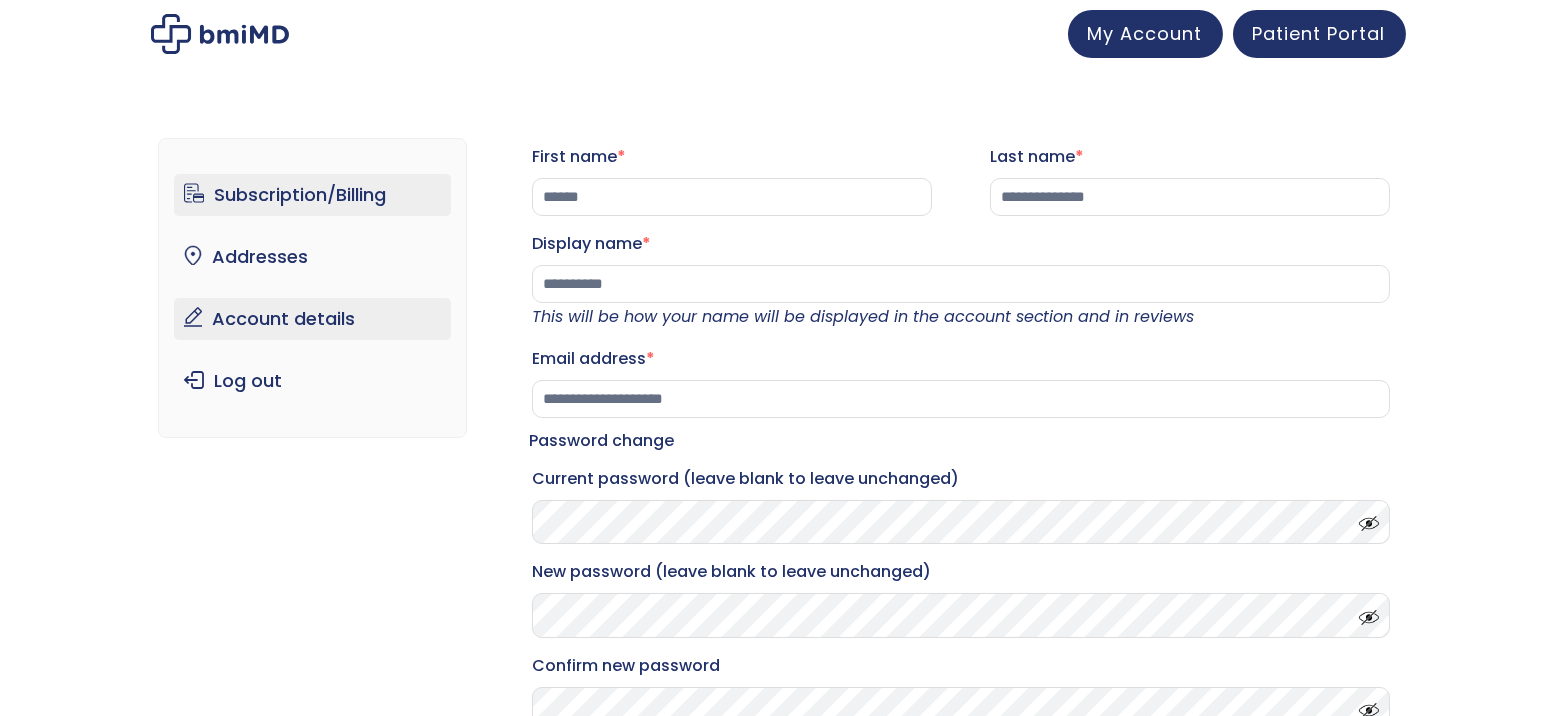 click on "Subscription/Billing" at bounding box center (312, 195) 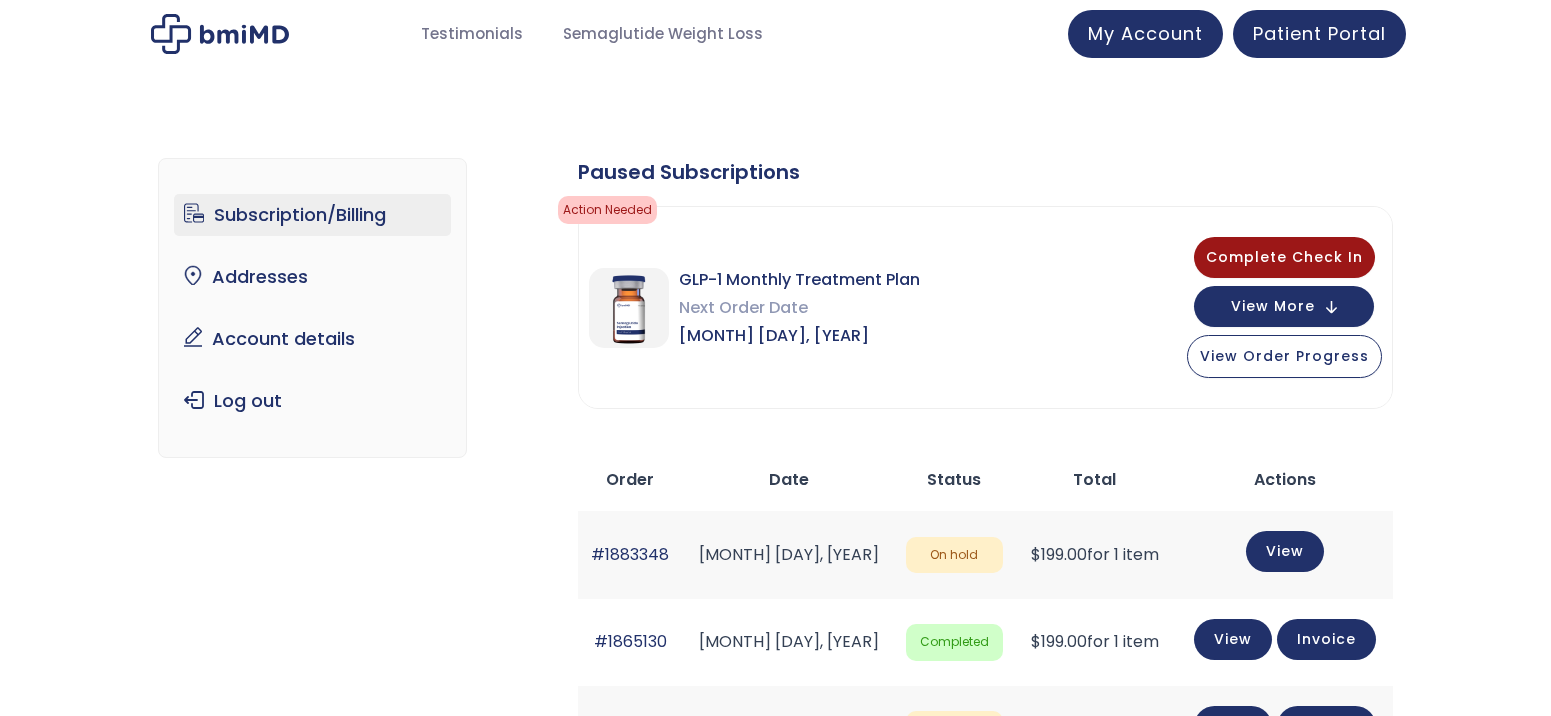 click on "Subscription/Billing" at bounding box center [312, 215] 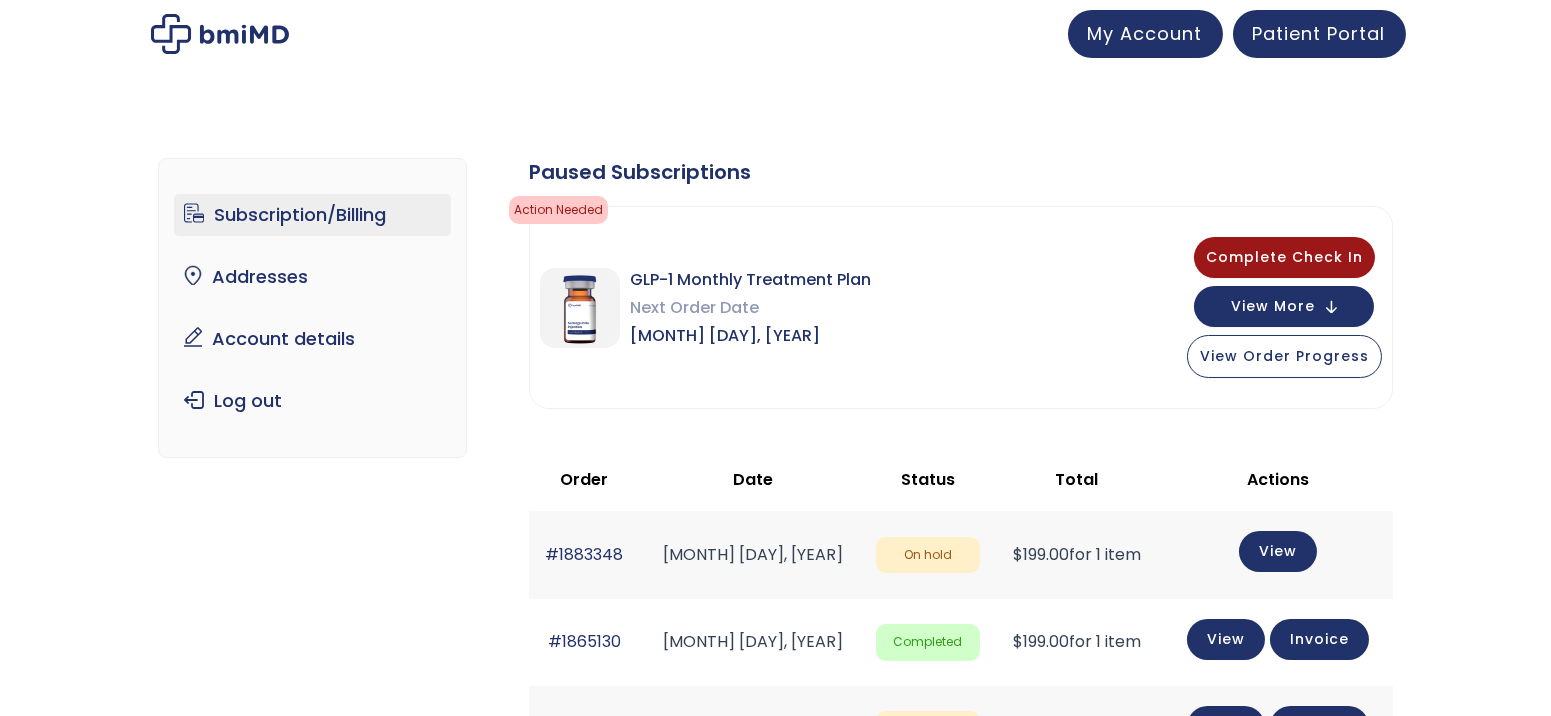 scroll, scrollTop: 0, scrollLeft: 0, axis: both 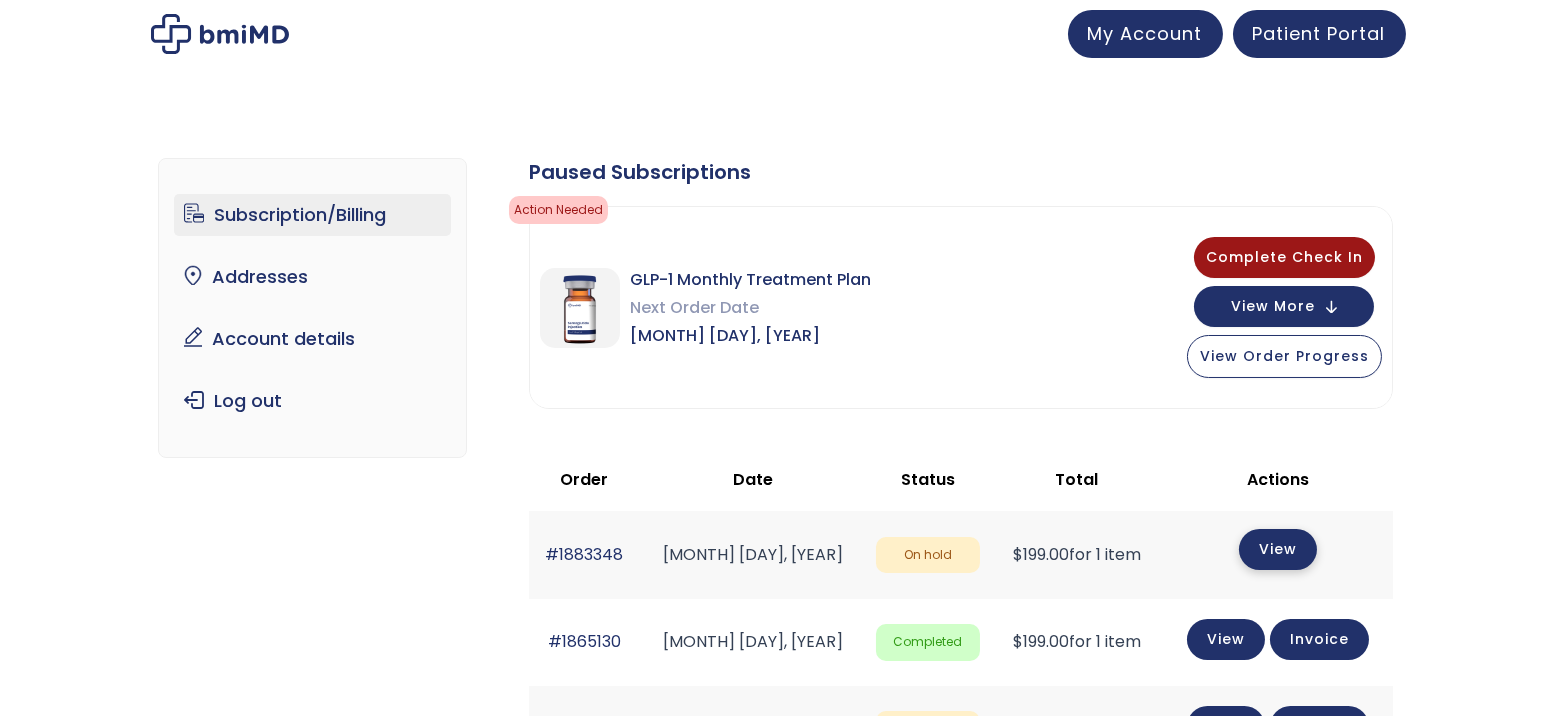 click on "View" 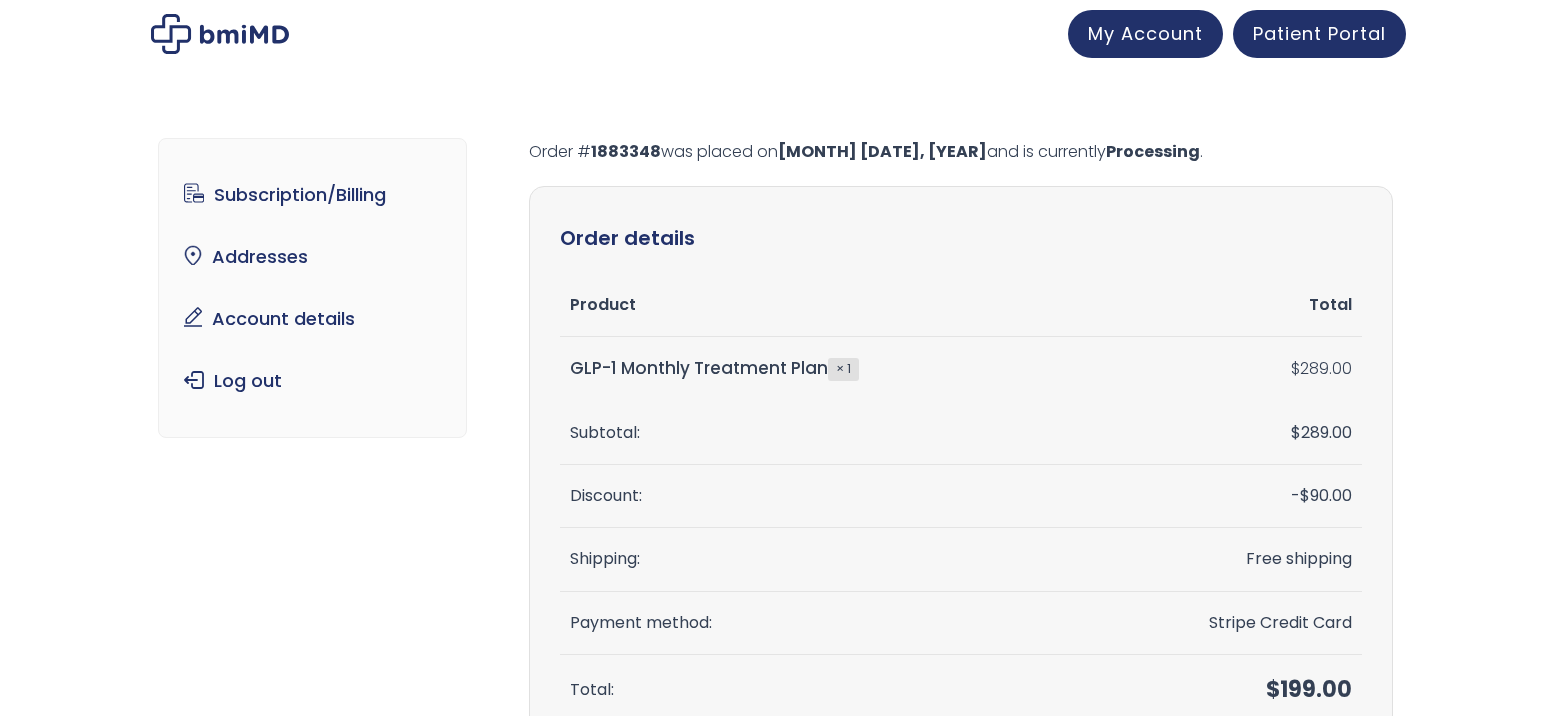 scroll, scrollTop: 0, scrollLeft: 0, axis: both 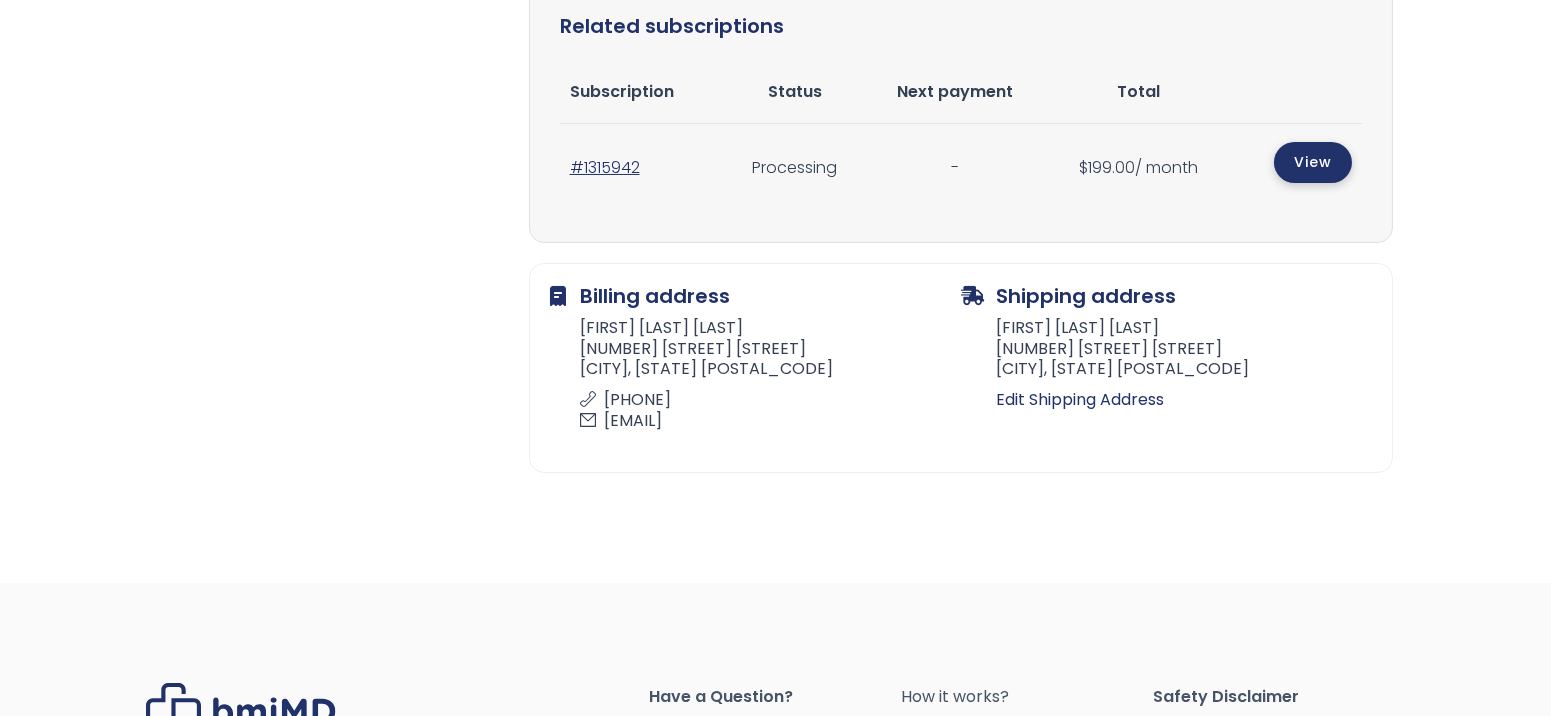 click on "View" at bounding box center [1313, 162] 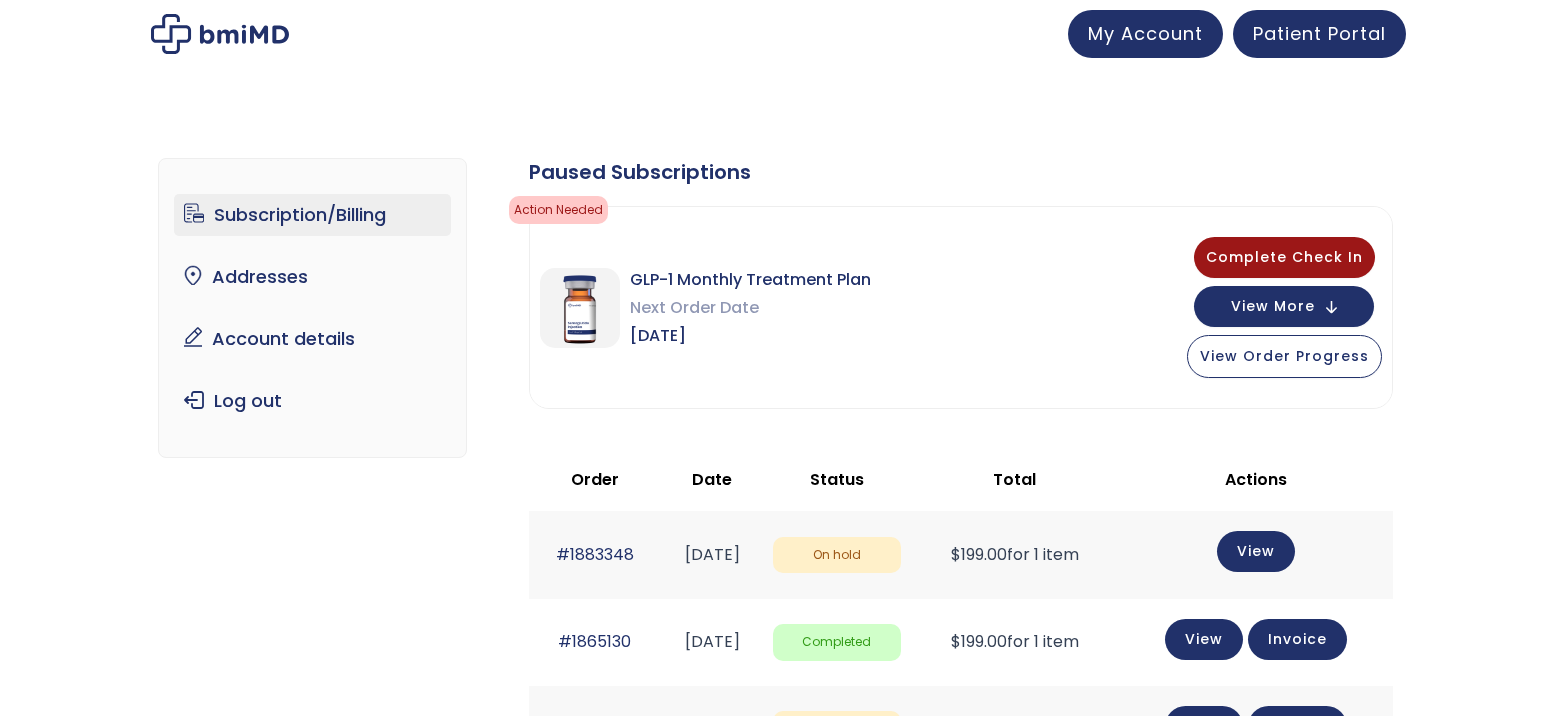 scroll, scrollTop: 0, scrollLeft: 0, axis: both 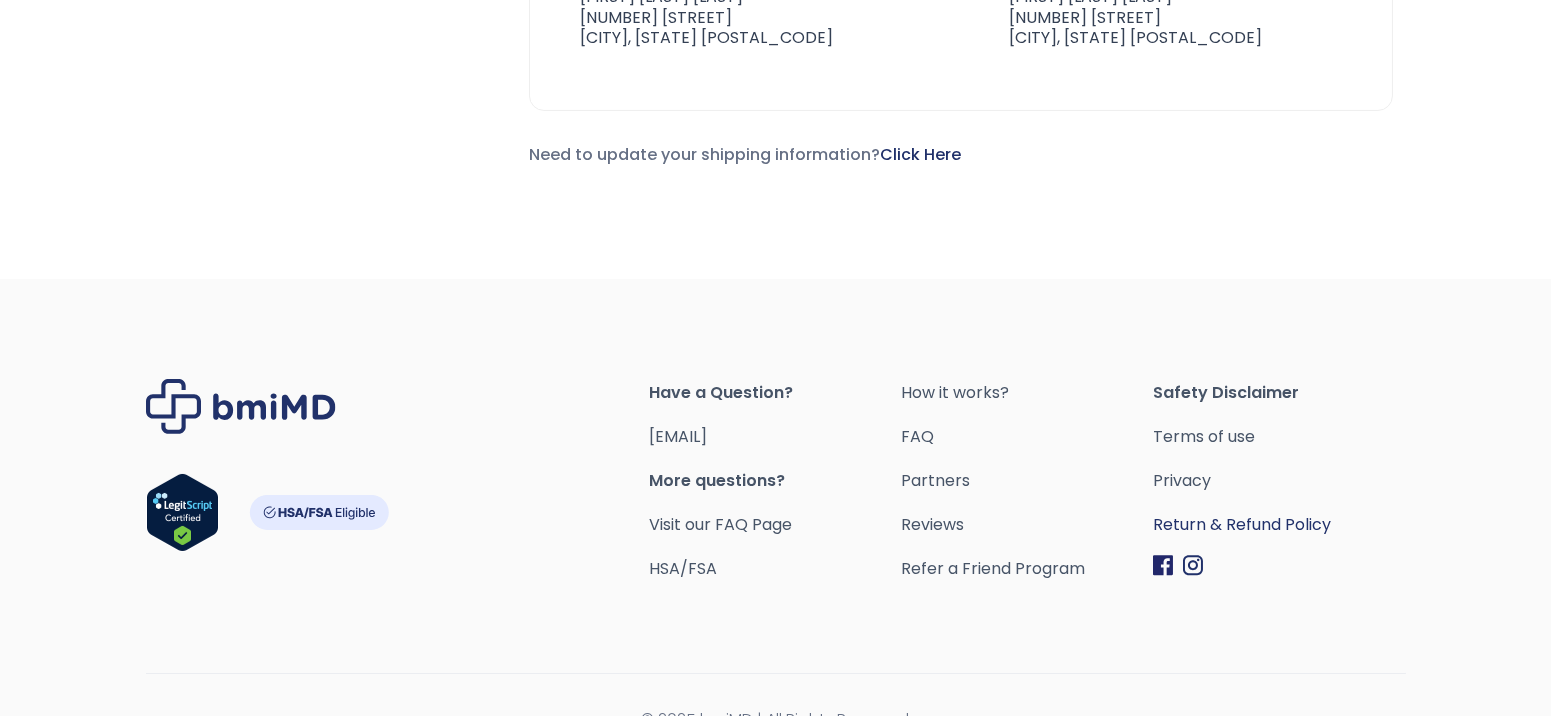 click on "Return & Refund Policy" at bounding box center (1279, 525) 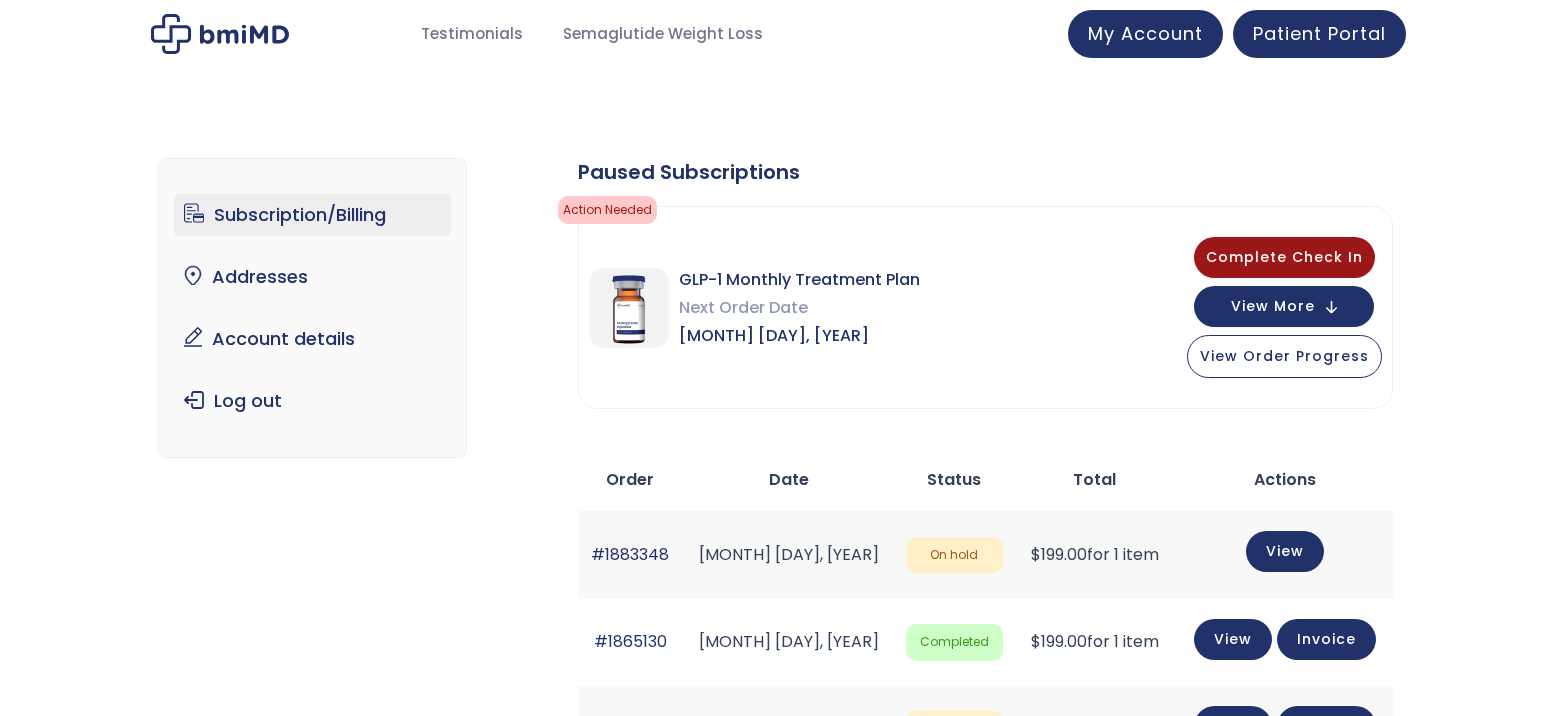 scroll, scrollTop: 1018, scrollLeft: 0, axis: vertical 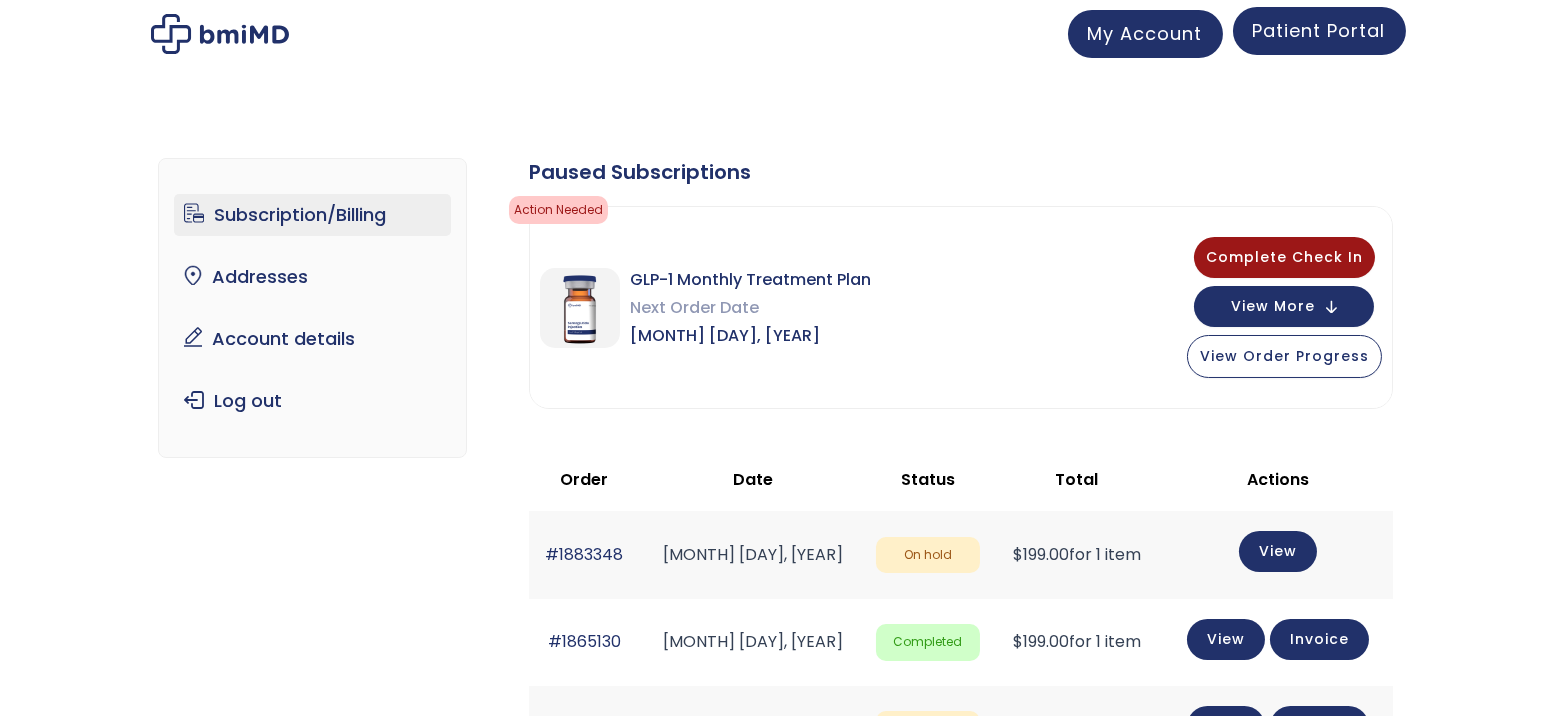 click on "Patient Portal" at bounding box center (1319, 30) 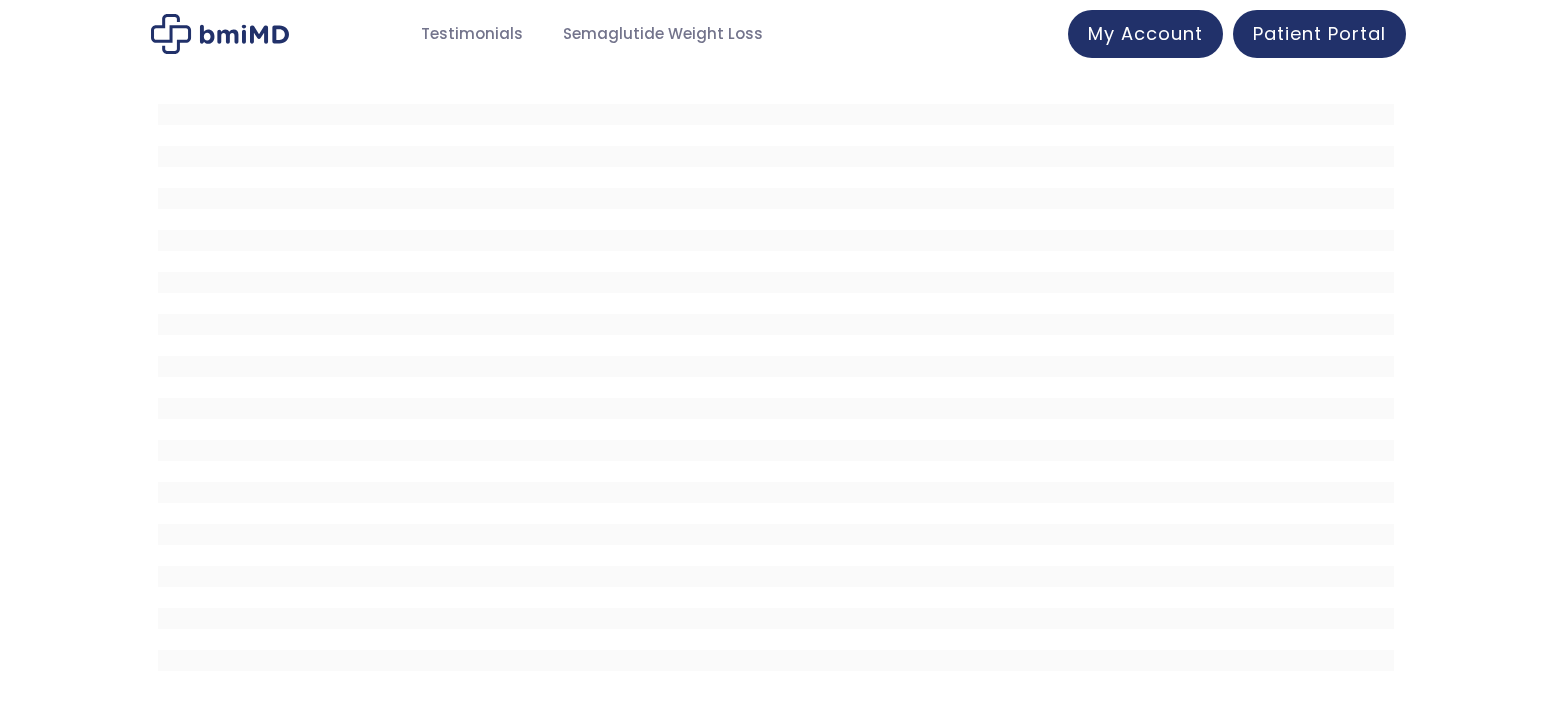 scroll, scrollTop: 0, scrollLeft: 0, axis: both 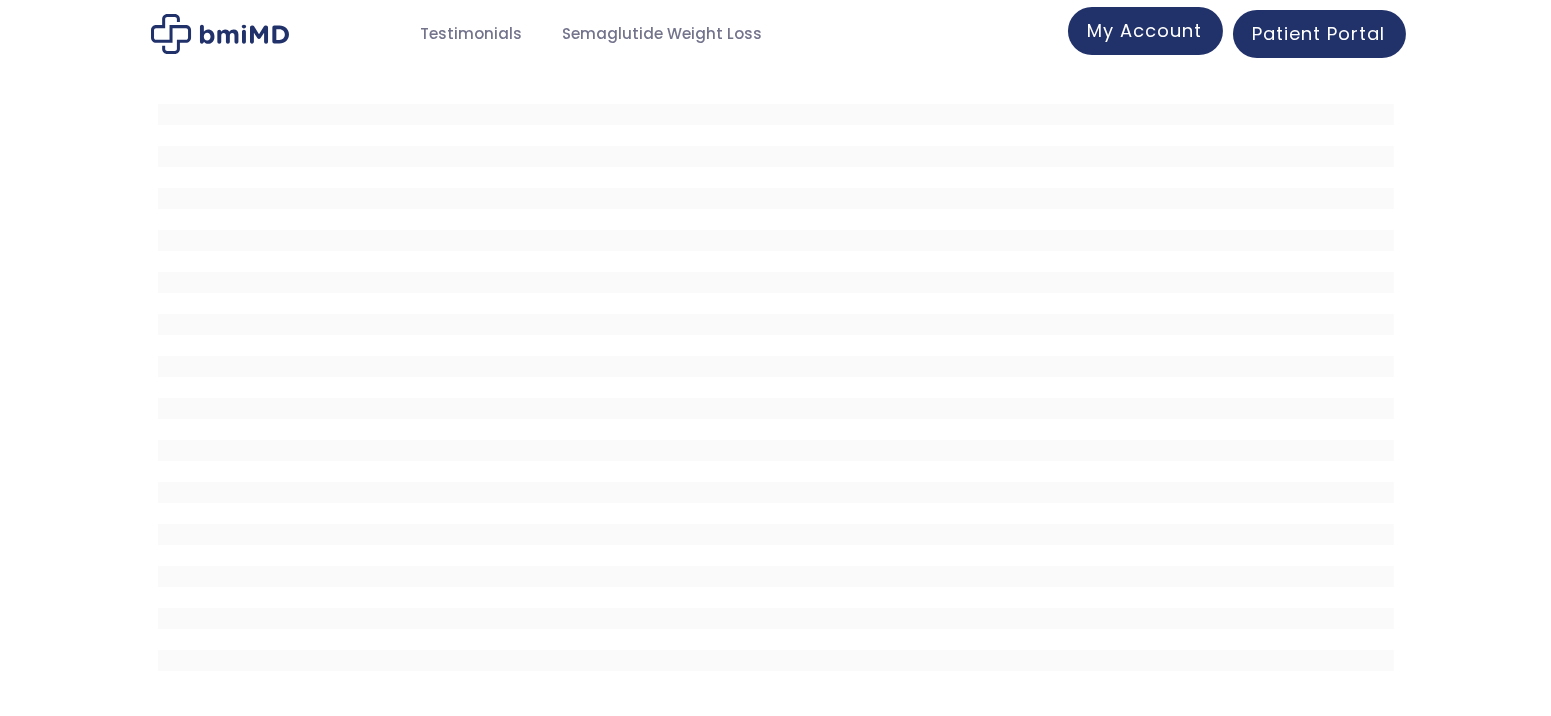 click on "My Account" at bounding box center (1145, 30) 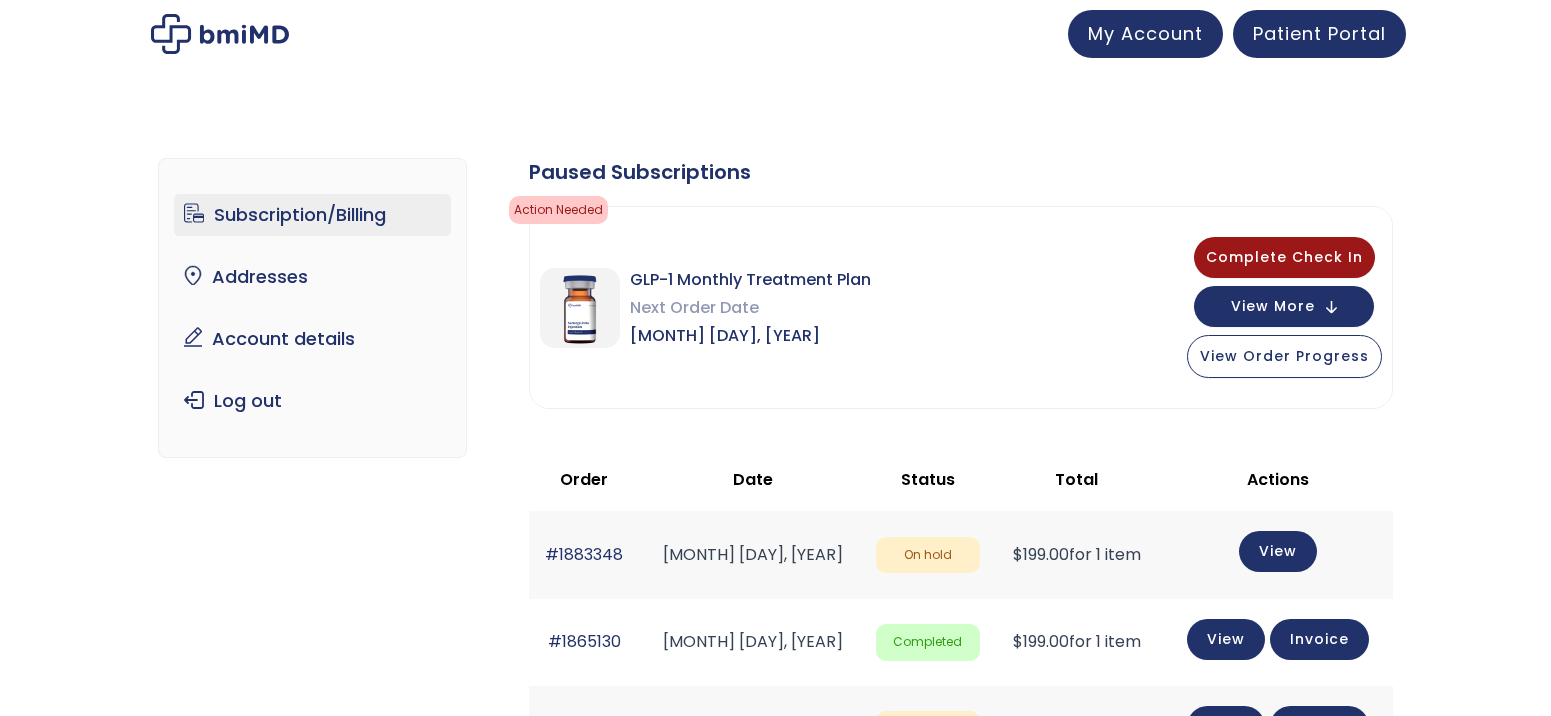scroll, scrollTop: 0, scrollLeft: 0, axis: both 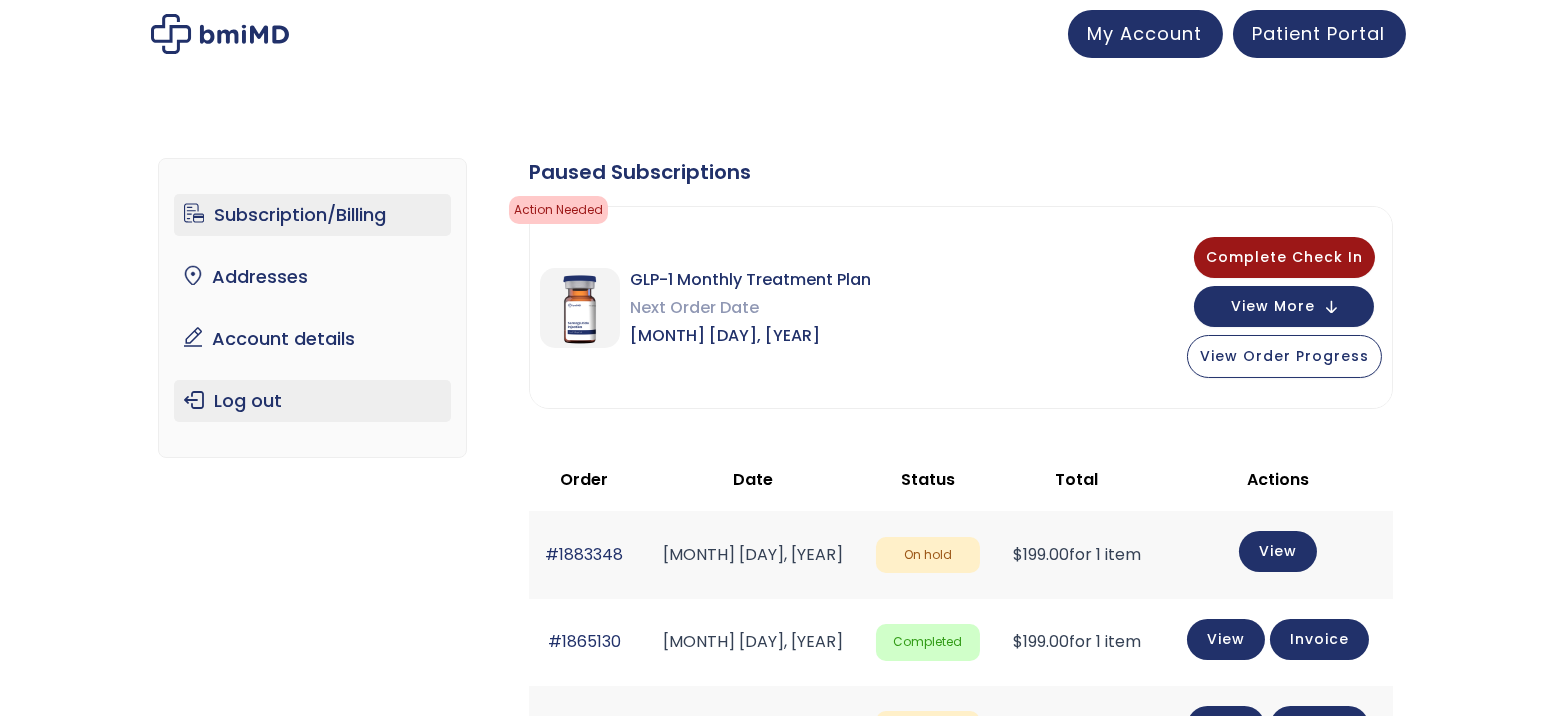 click on "Log out" at bounding box center (312, 401) 